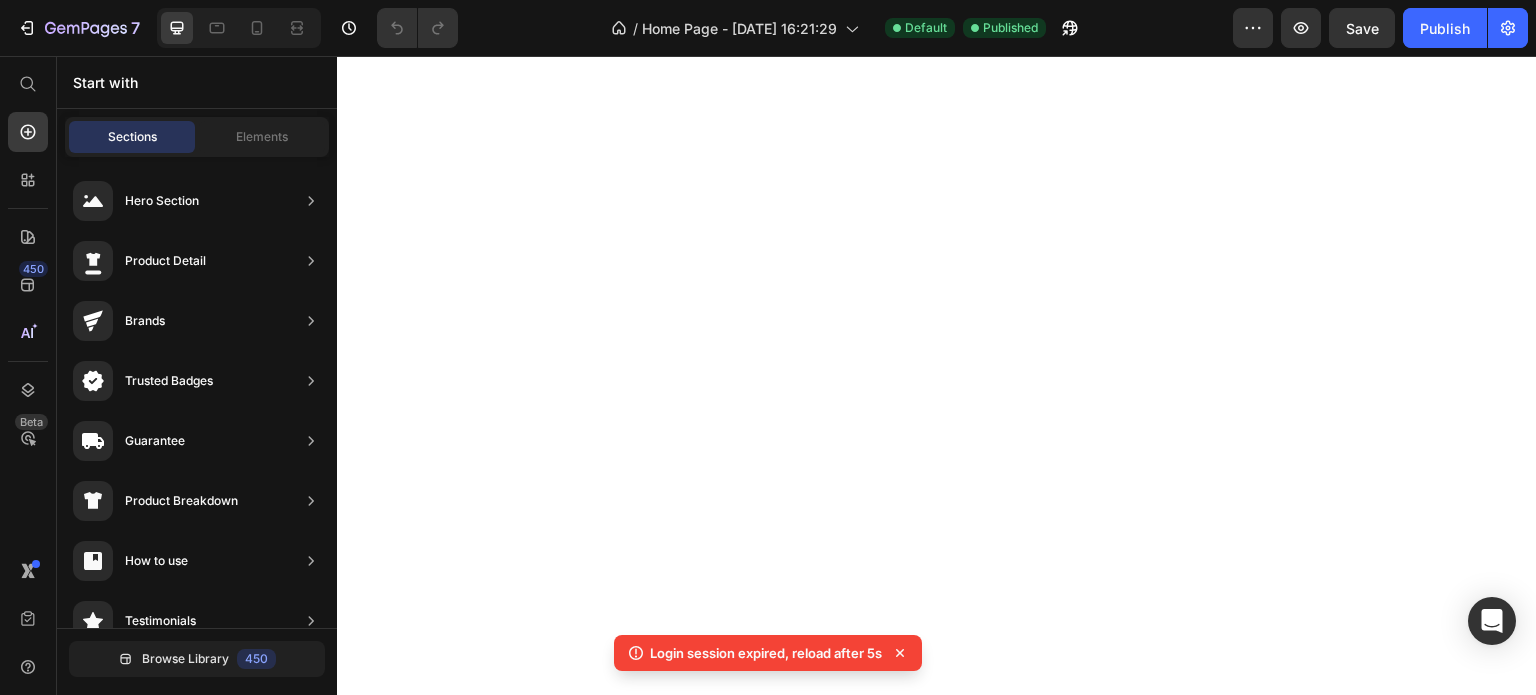 scroll, scrollTop: 0, scrollLeft: 0, axis: both 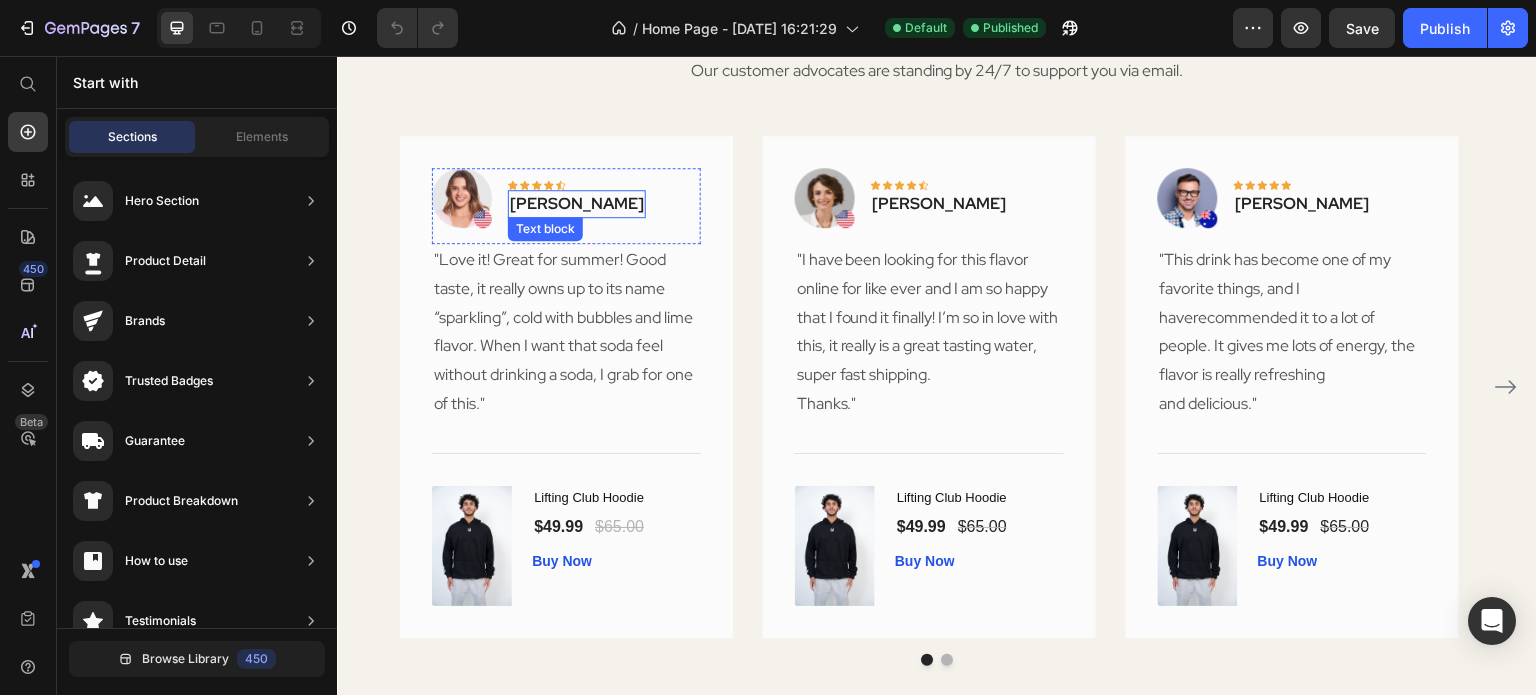 click on "Rita Carroll" at bounding box center [577, 204] 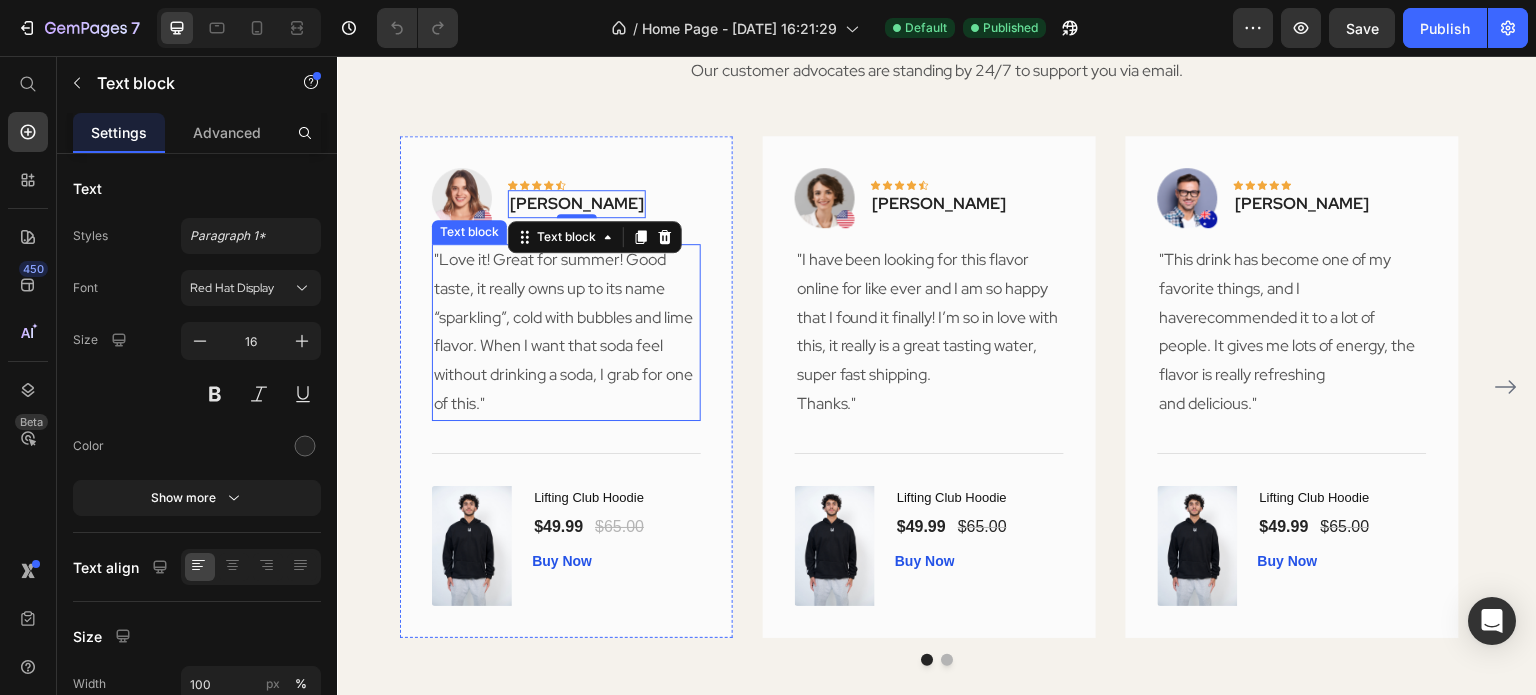 click on ""Love it! Great for summer! Good taste, it really owns up to its name “sparkling”, cold with bubbles and lime flavor. When I want that soda feel without drinking a soda, I grab for one of this."" at bounding box center [566, 332] 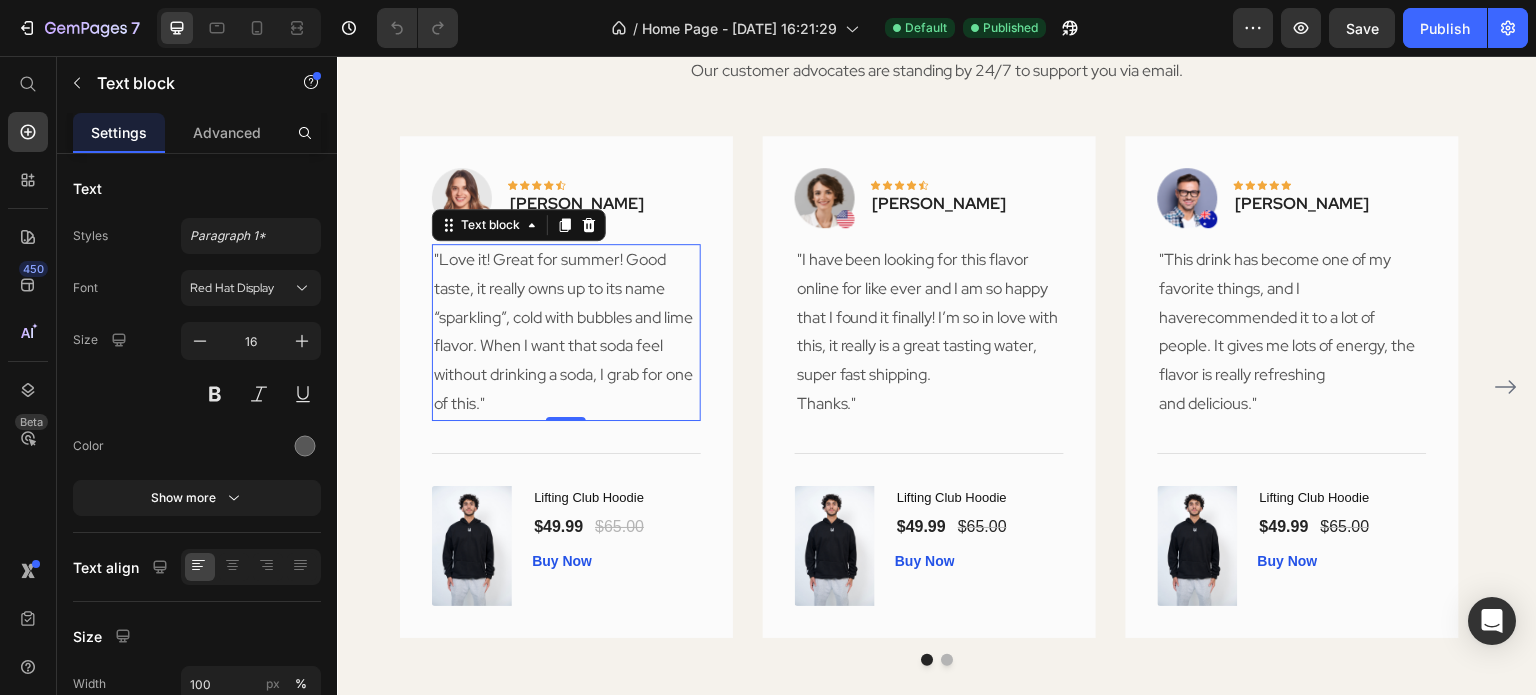 click on ""Love it! Great for summer! Good taste, it really owns up to its name “sparkling”, cold with bubbles and lime flavor. When I want that soda feel without drinking a soda, I grab for one of this."" at bounding box center (566, 332) 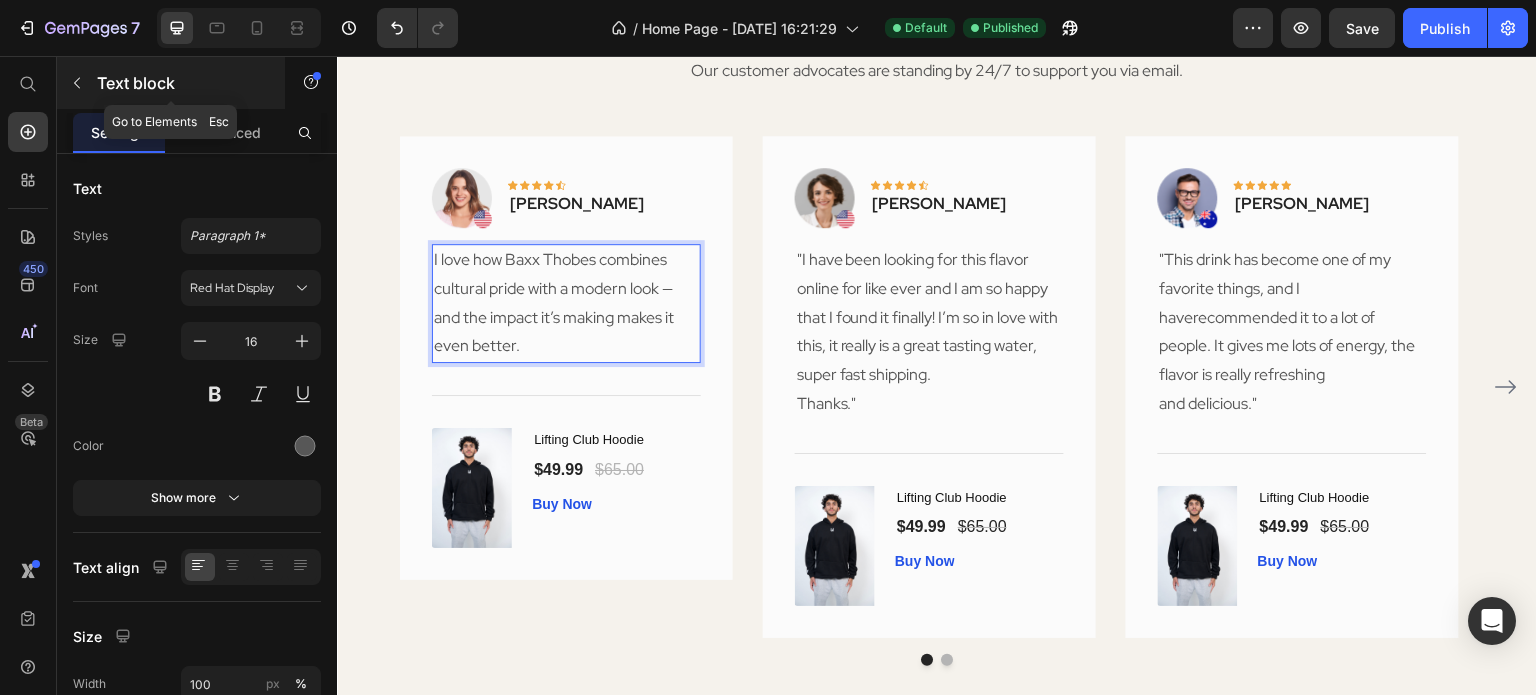 click 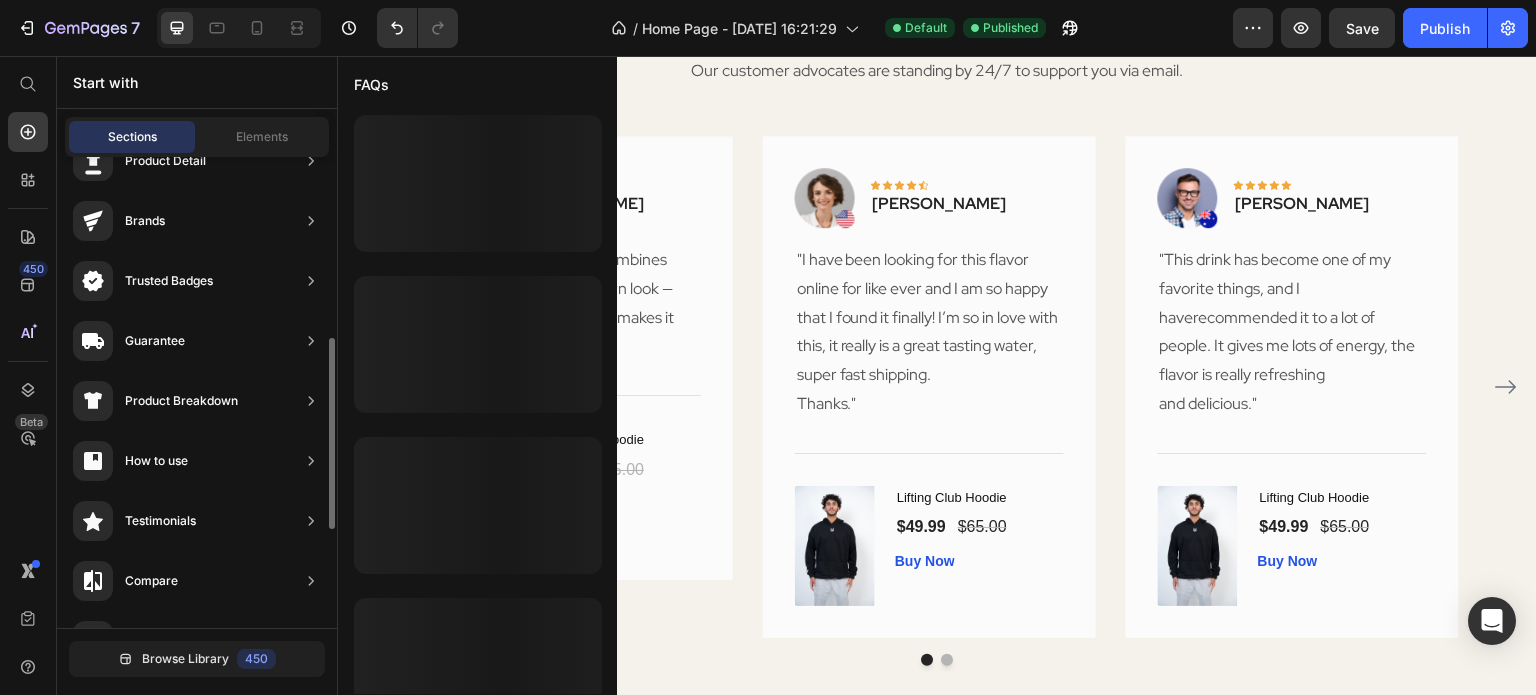 scroll, scrollTop: 200, scrollLeft: 0, axis: vertical 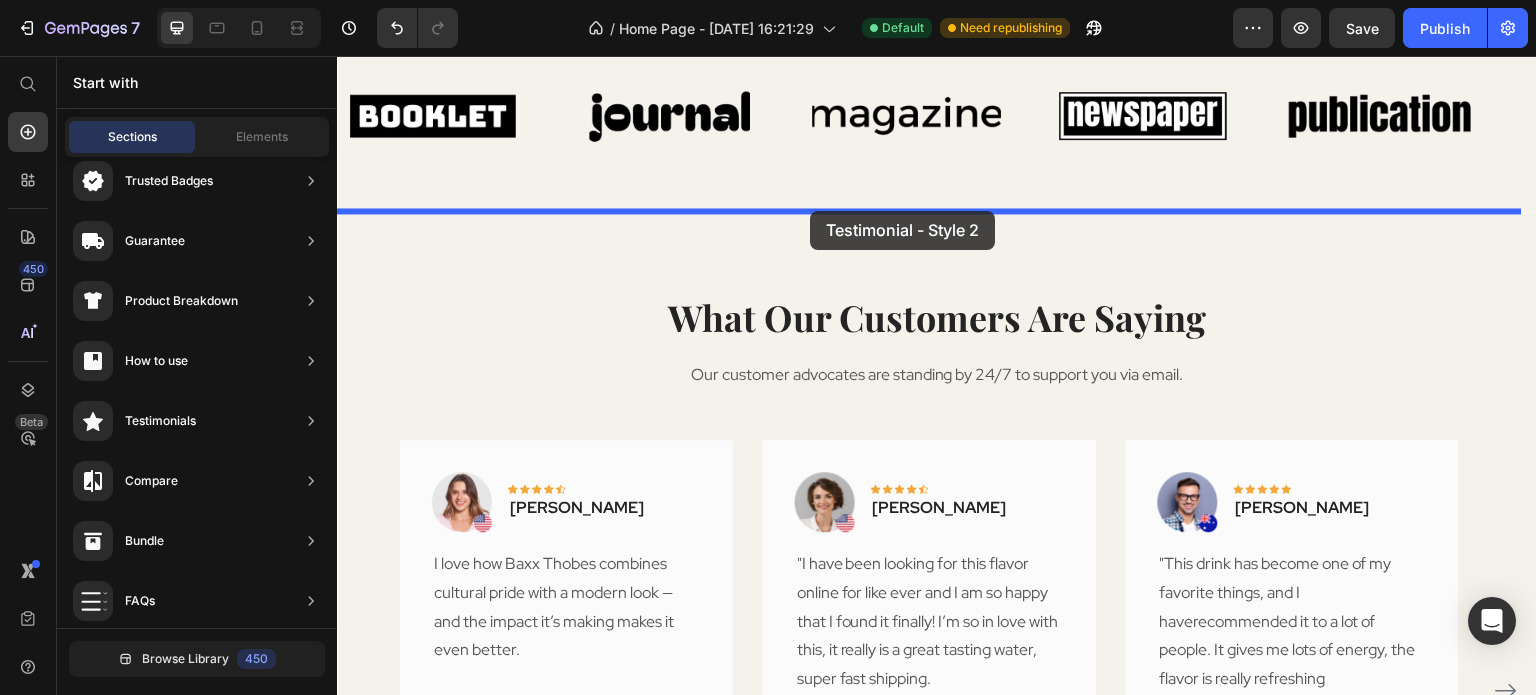 drag, startPoint x: 783, startPoint y: 395, endPoint x: 810, endPoint y: 211, distance: 185.97043 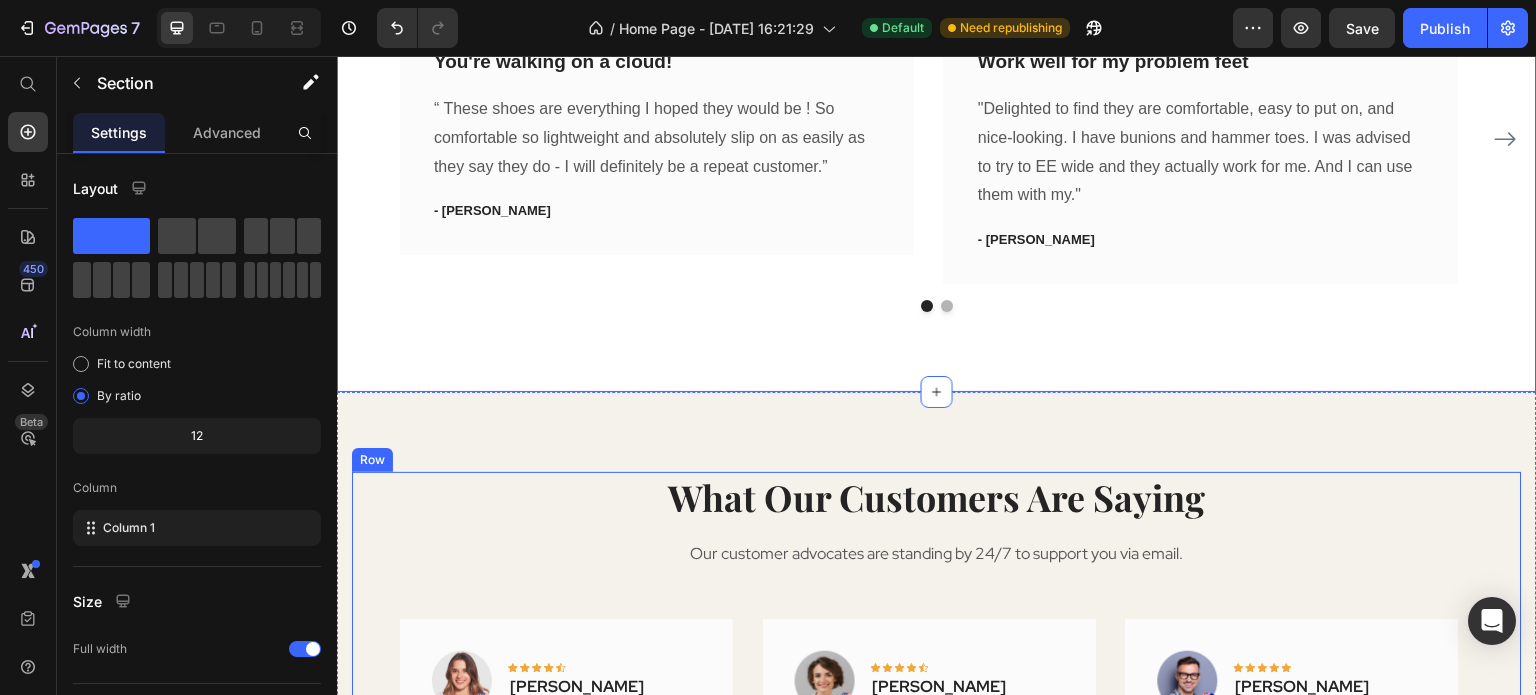 scroll, scrollTop: 3396, scrollLeft: 0, axis: vertical 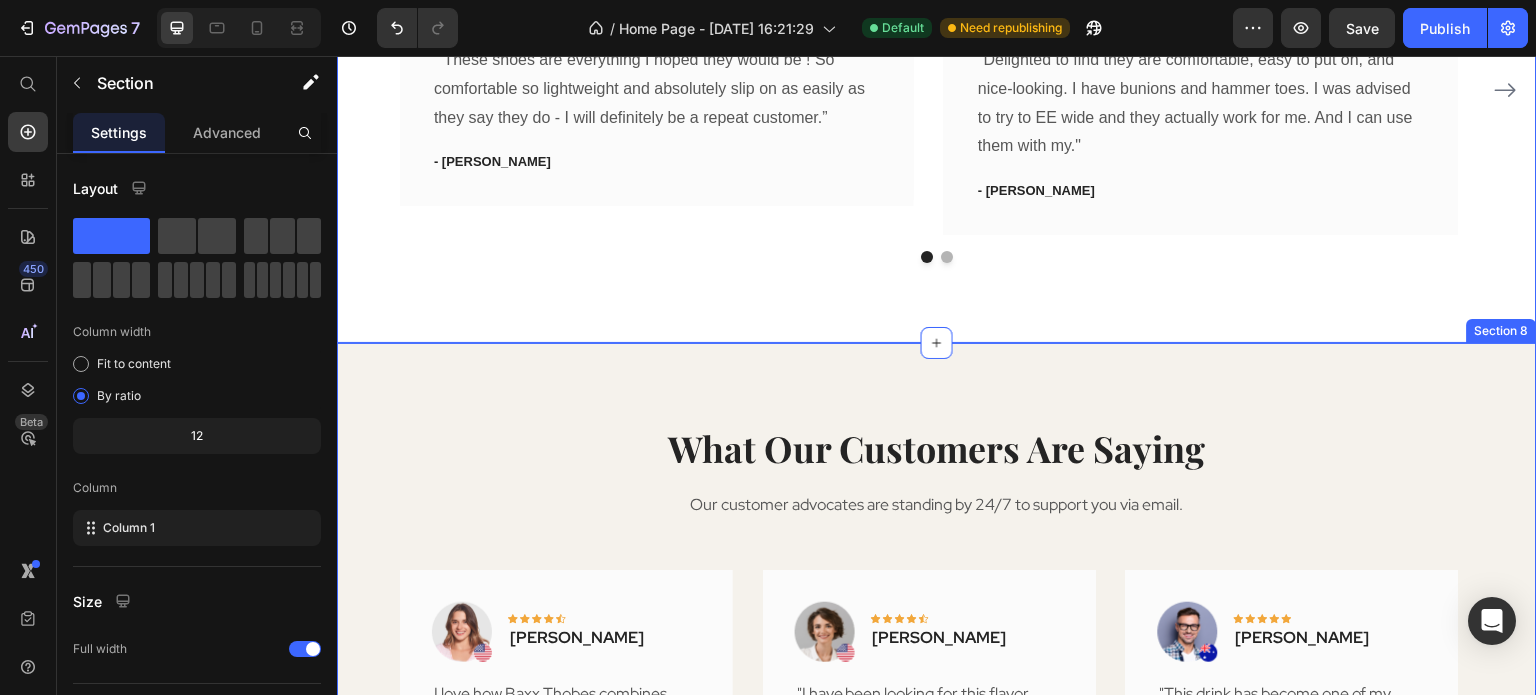 click on "What Our Customers Are Saying Heading Our customer advocates are standing by 24/7 to support you via email. Text block
Image
Icon
Icon
Icon
Icon
Icon Row Rita Carroll Text block Row I love how Baxx Thobes combines cultural pride with a modern look — and the impact it’s making makes it even better. Text block                Title Line (P) Images & Gallery Lifting Club Hoodie (P) Title $49.99 (P) Price $65.00 (P) Price Row Buy Now (P) Cart Button Product Row Image
Icon
Icon
Icon
Icon
Icon Row Olivia Rowse Text block Row "I have been looking for this flavor online for like ever and I am so happy that I found it finally! I’m so in love with this, it really is a great tasting water, super fast shipping.  Thanks." Text block                Title Line (P) Images & Gallery Lifting Club Hoodie (P) Title $49.99 (P) Price $65.00 (P) Price" at bounding box center [937, 761] 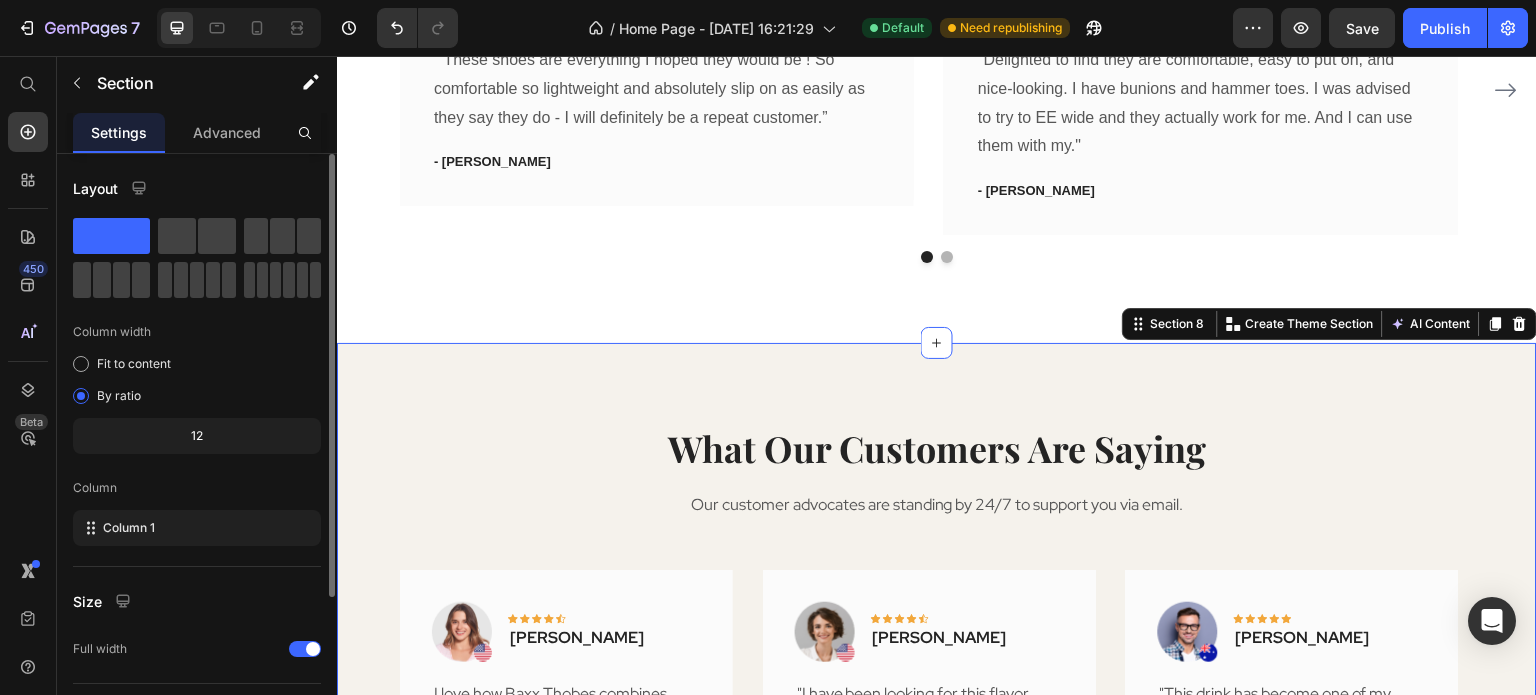 scroll, scrollTop: 208, scrollLeft: 0, axis: vertical 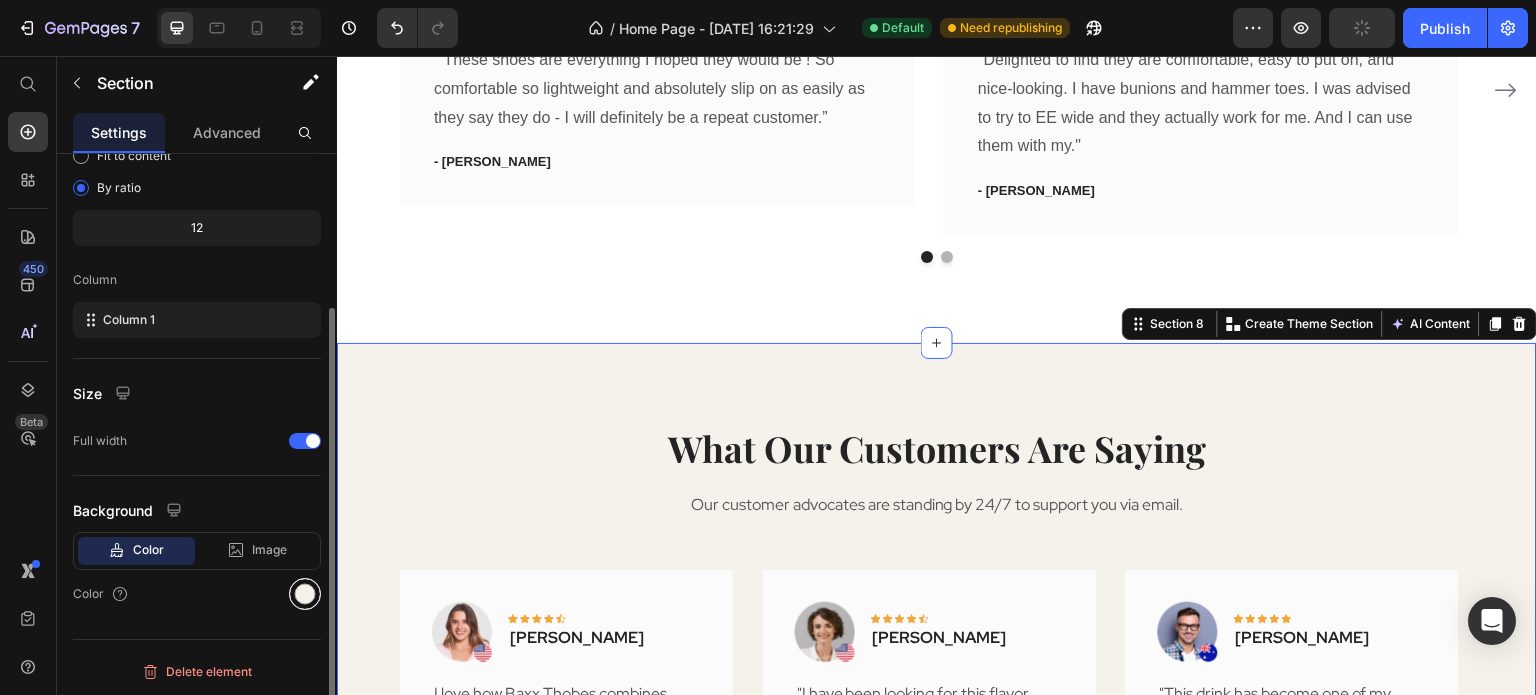 click at bounding box center [305, 594] 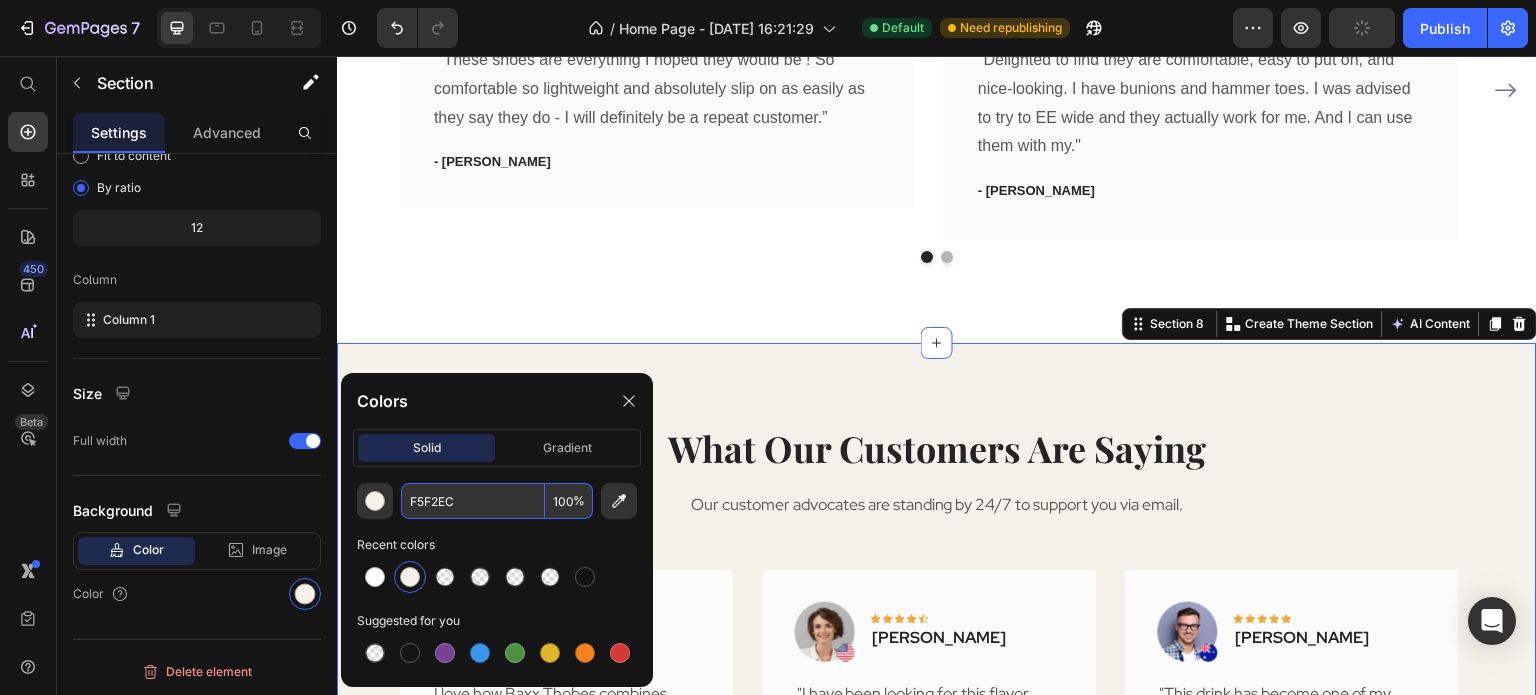 click on "F5F2EC" at bounding box center [473, 501] 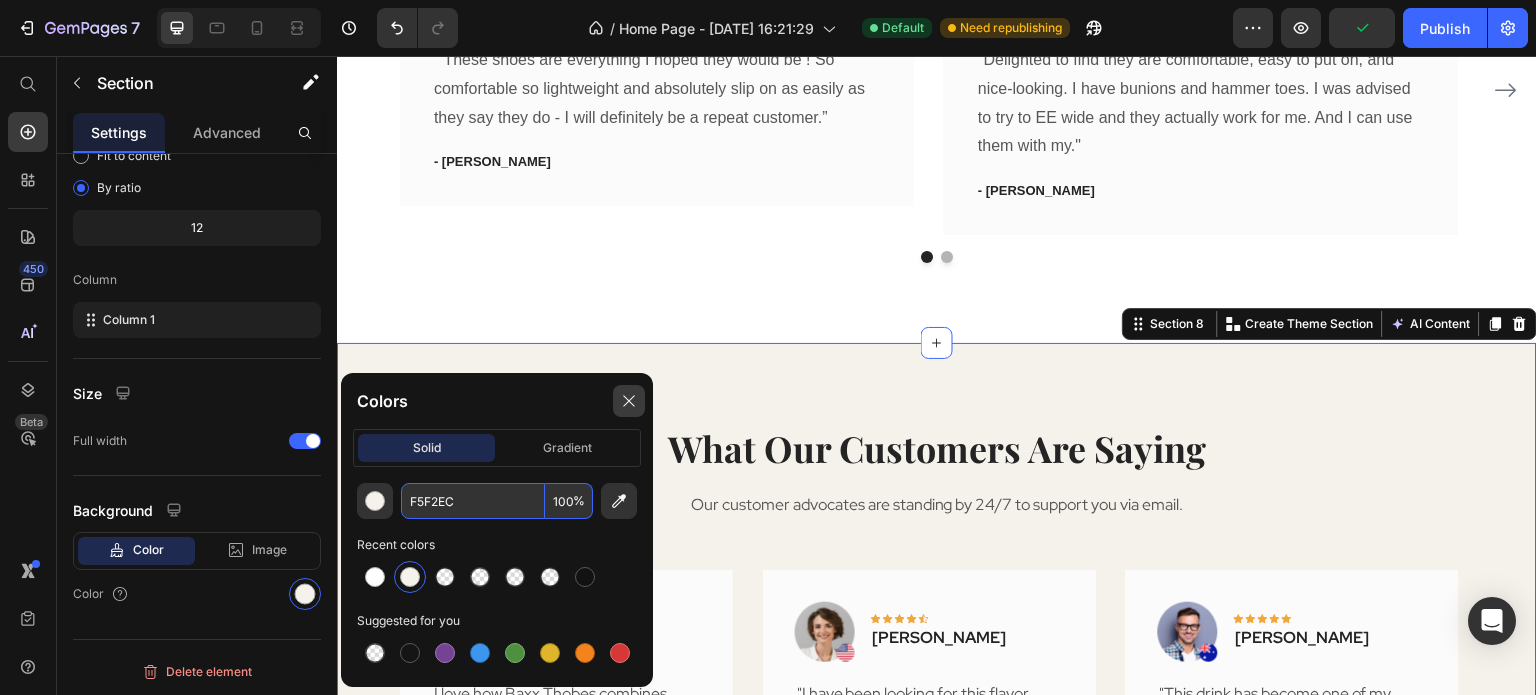click at bounding box center (629, 401) 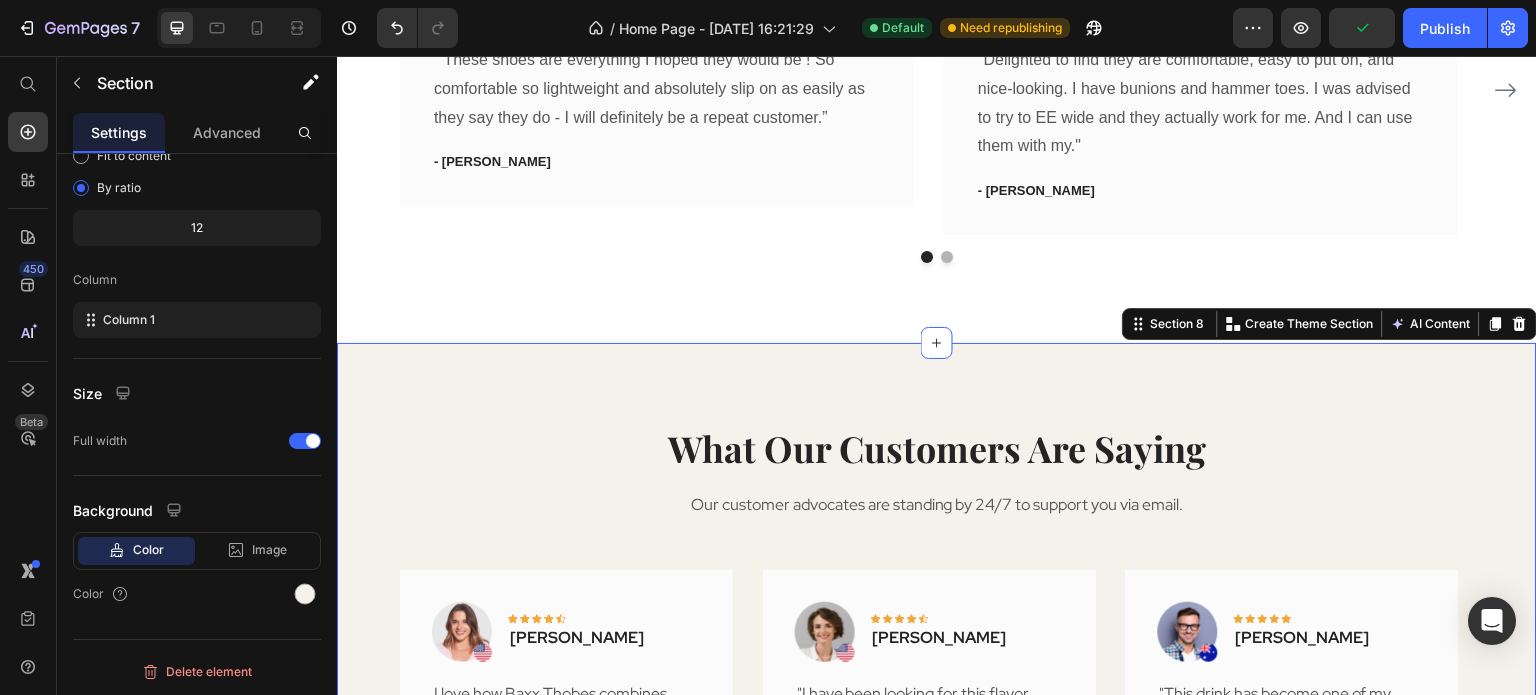 scroll, scrollTop: 2896, scrollLeft: 0, axis: vertical 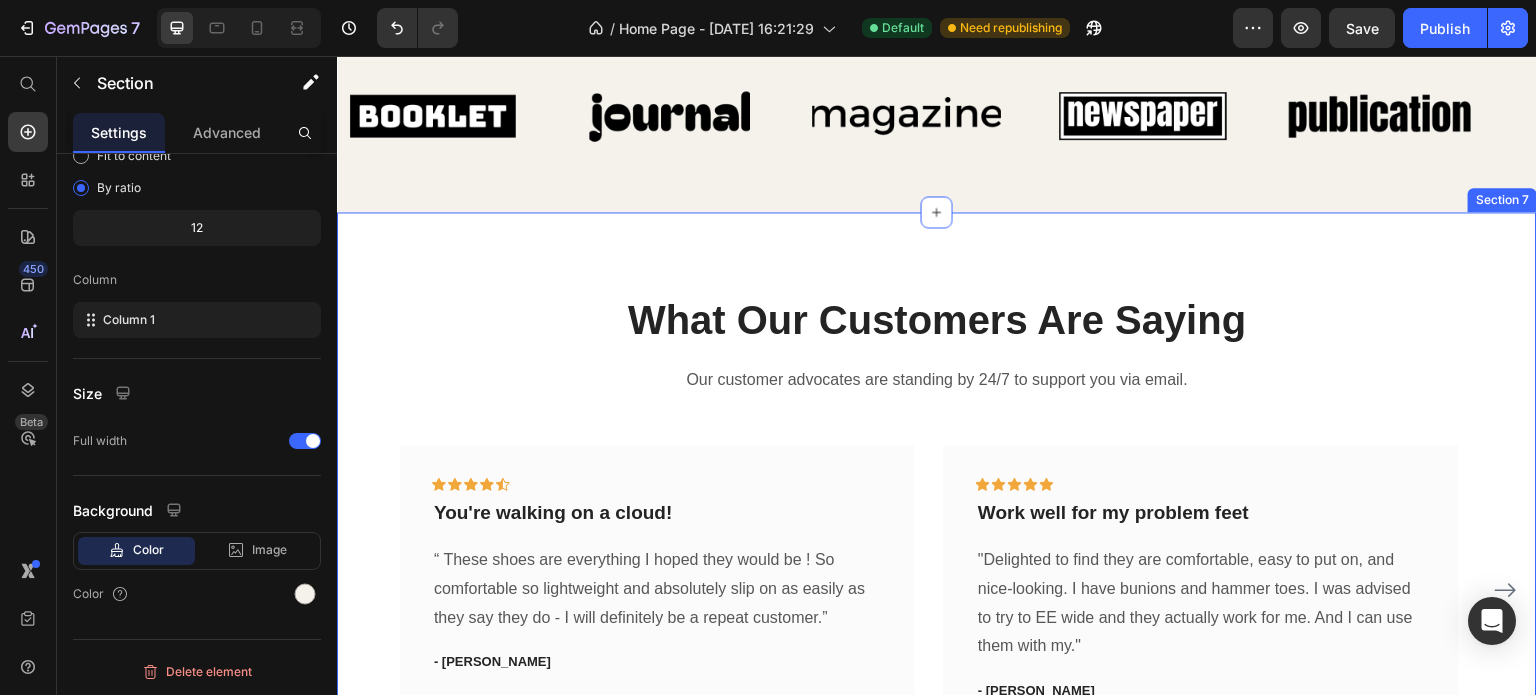 click on "What Our Customers Are Saying Heading Our customer advocates are standing by 24/7 to support you via email. Text block
Icon
Icon
Icon
Icon
Icon Row You're walking on a cloud! Text block “ These shoes are everything I hoped they would be ! So comfortable so lightweight and absolutely slip on as easily as they say they do - I will definitely be a repeat customer.” Text block - Ryan S. Text block Row
Icon
Icon
Icon
Icon
Icon Row Work well for my problem feet Text block "Delighted to find they are comfortable, easy to put on, and nice-looking. I have bunions and hammer toes. I was advised to try to EE wide and they actually work for me. And I can use them with my." Text block - Travis J. Text block Row
Icon
Icon
Icon
Icon
Icon Row You're walking on a cloud!" at bounding box center [937, 527] 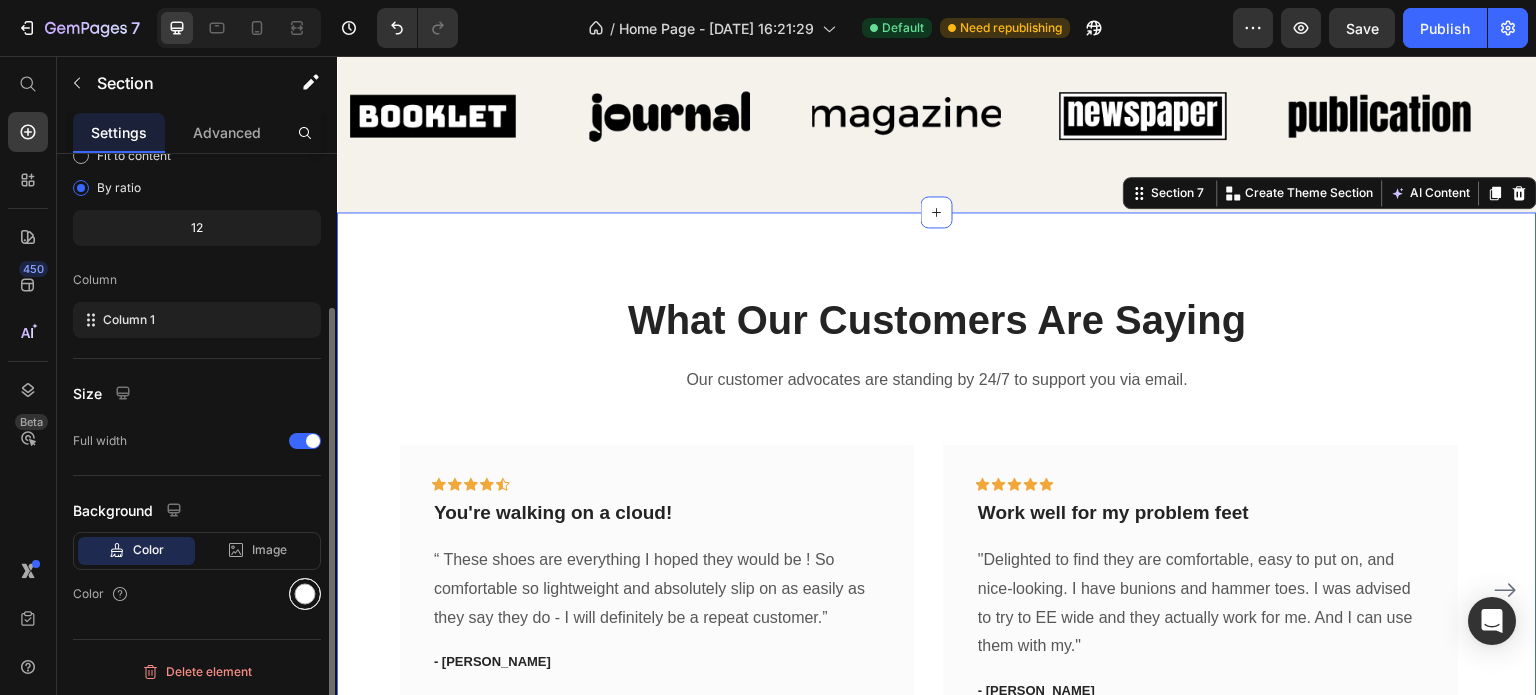 click at bounding box center [305, 594] 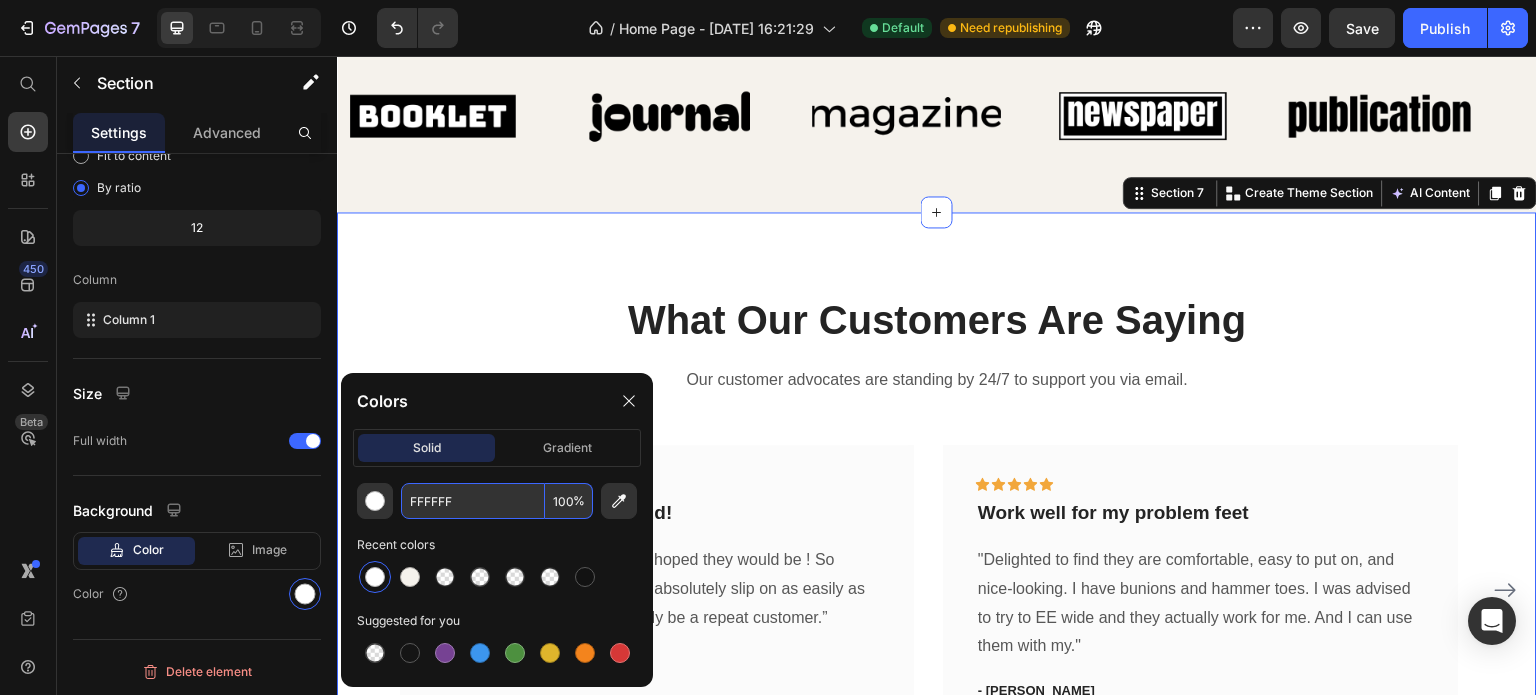 click on "FFFFFF" at bounding box center (473, 501) 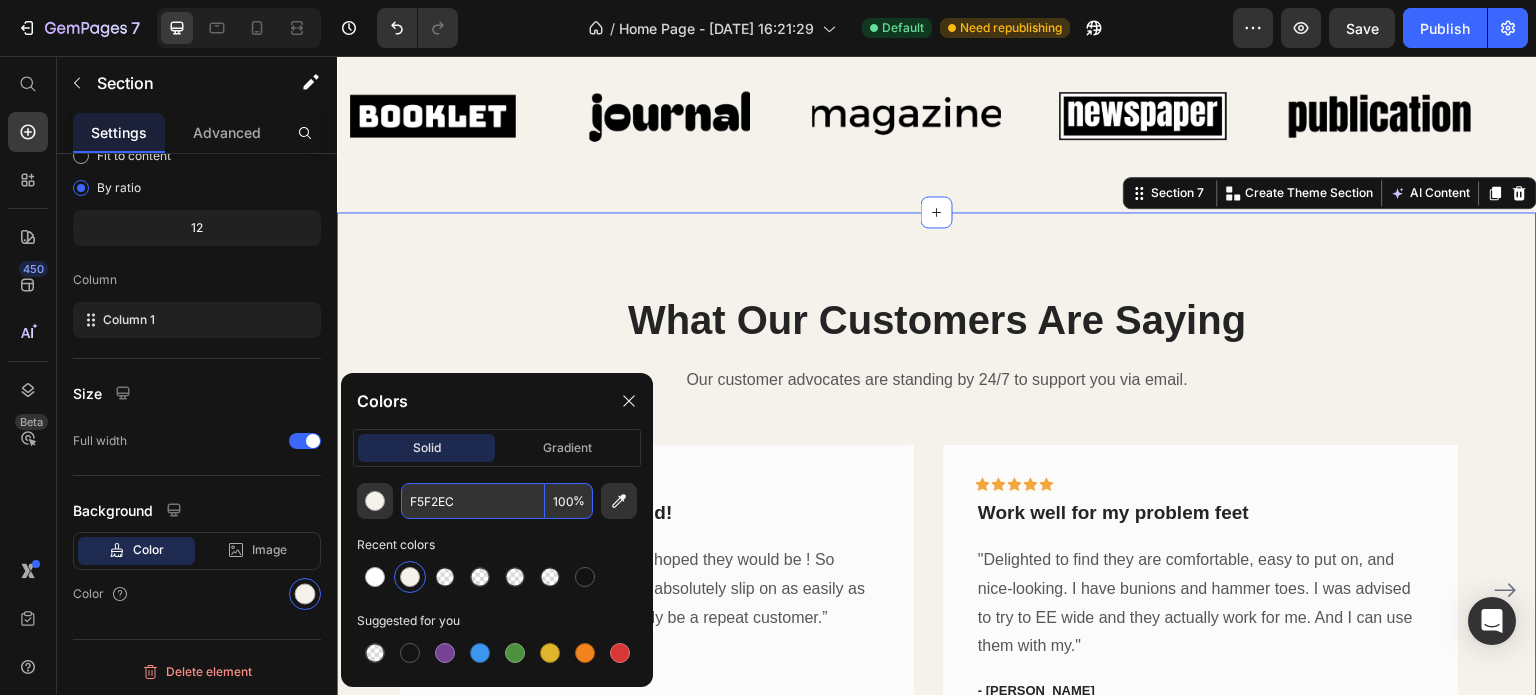 type on "F5F2EC" 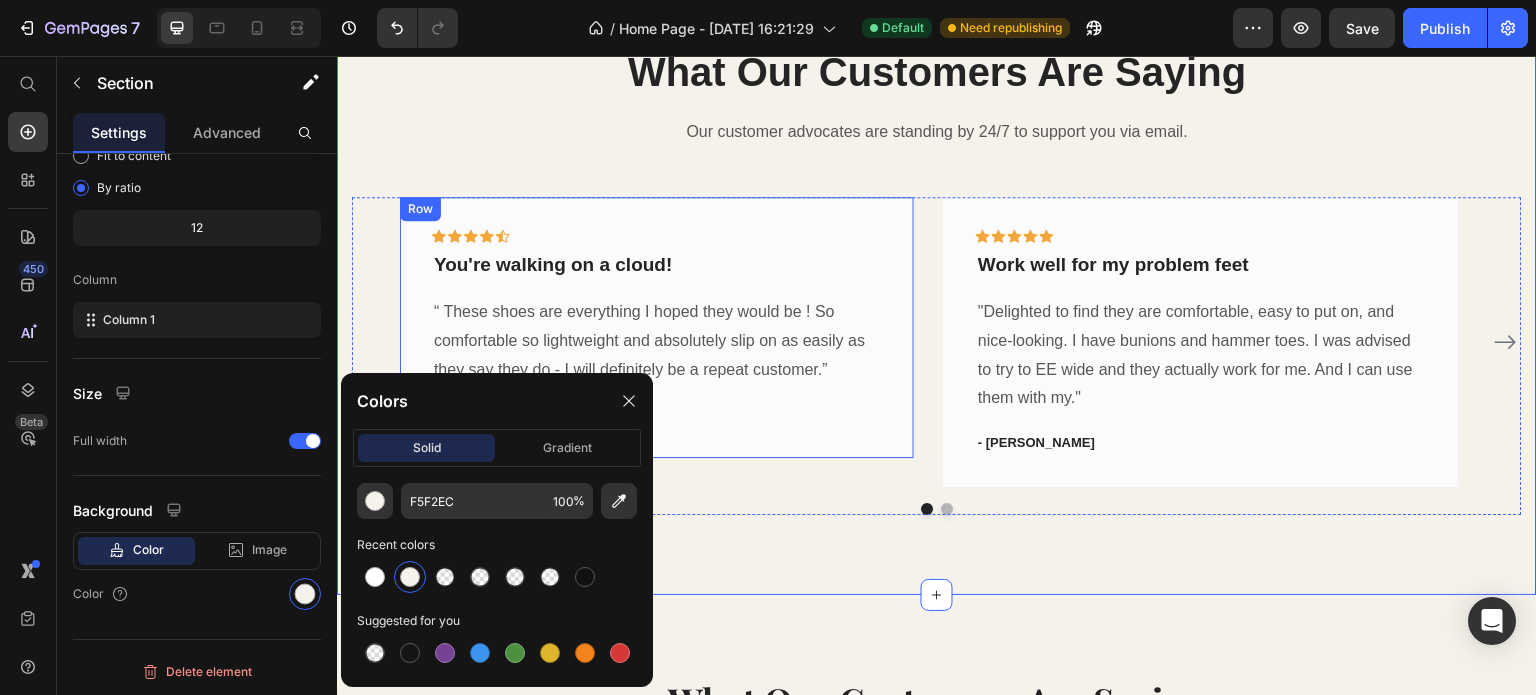scroll, scrollTop: 3496, scrollLeft: 0, axis: vertical 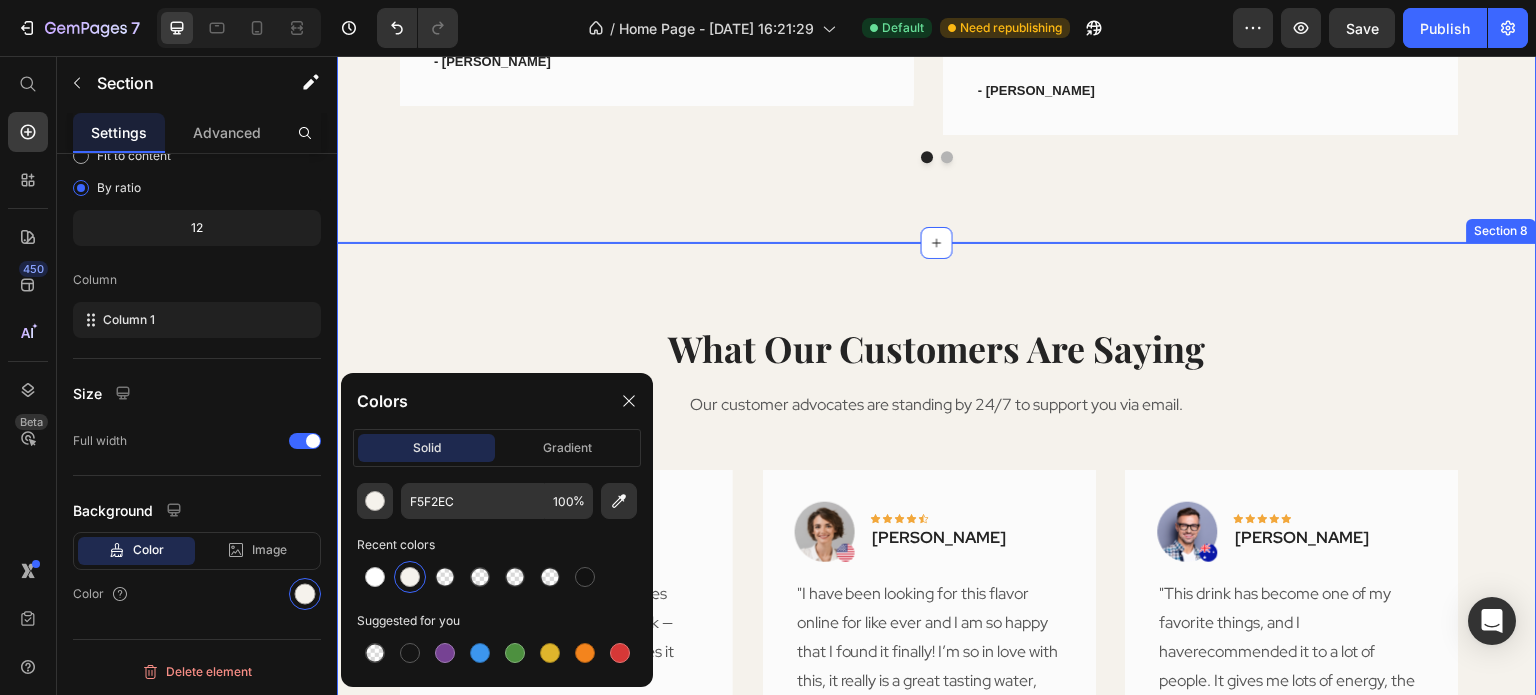 click on "What Our Customers Are Saying Heading Our customer advocates are standing by 24/7 to support you via email. Text block
Image
Icon
Icon
Icon
Icon
Icon Row Rita Carroll Text block Row I love how Baxx Thobes combines cultural pride with a modern look — and the impact it’s making makes it even better. Text block                Title Line (P) Images & Gallery Lifting Club Hoodie (P) Title $49.99 (P) Price $65.00 (P) Price Row Buy Now (P) Cart Button Product Row Image
Icon
Icon
Icon
Icon
Icon Row Olivia Rowse Text block Row "I have been looking for this flavor online for like ever and I am so happy that I found it finally! I’m so in love with this, it really is a great tasting water, super fast shipping.  Thanks." Text block                Title Line (P) Images & Gallery Lifting Club Hoodie (P) Title $49.99 (P) Price $65.00 (P) Price" at bounding box center [937, 661] 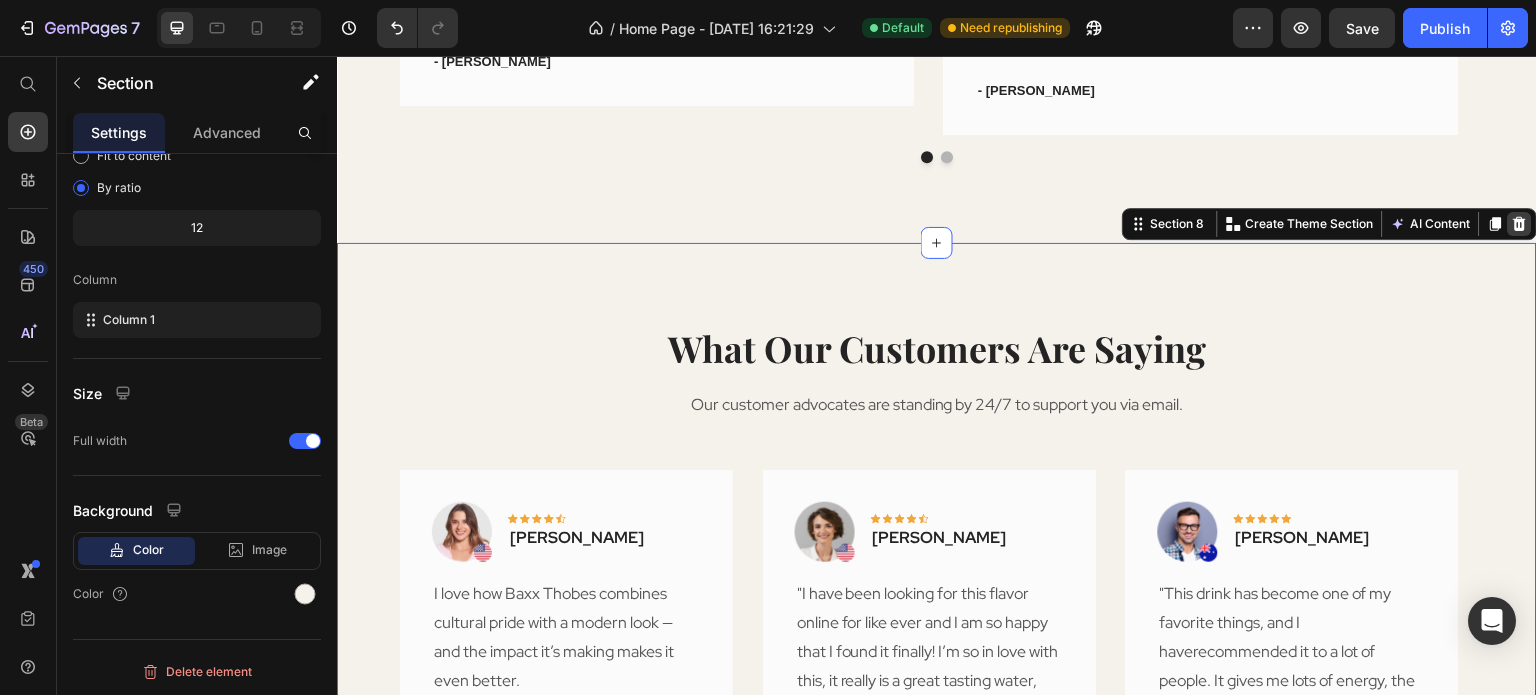 click 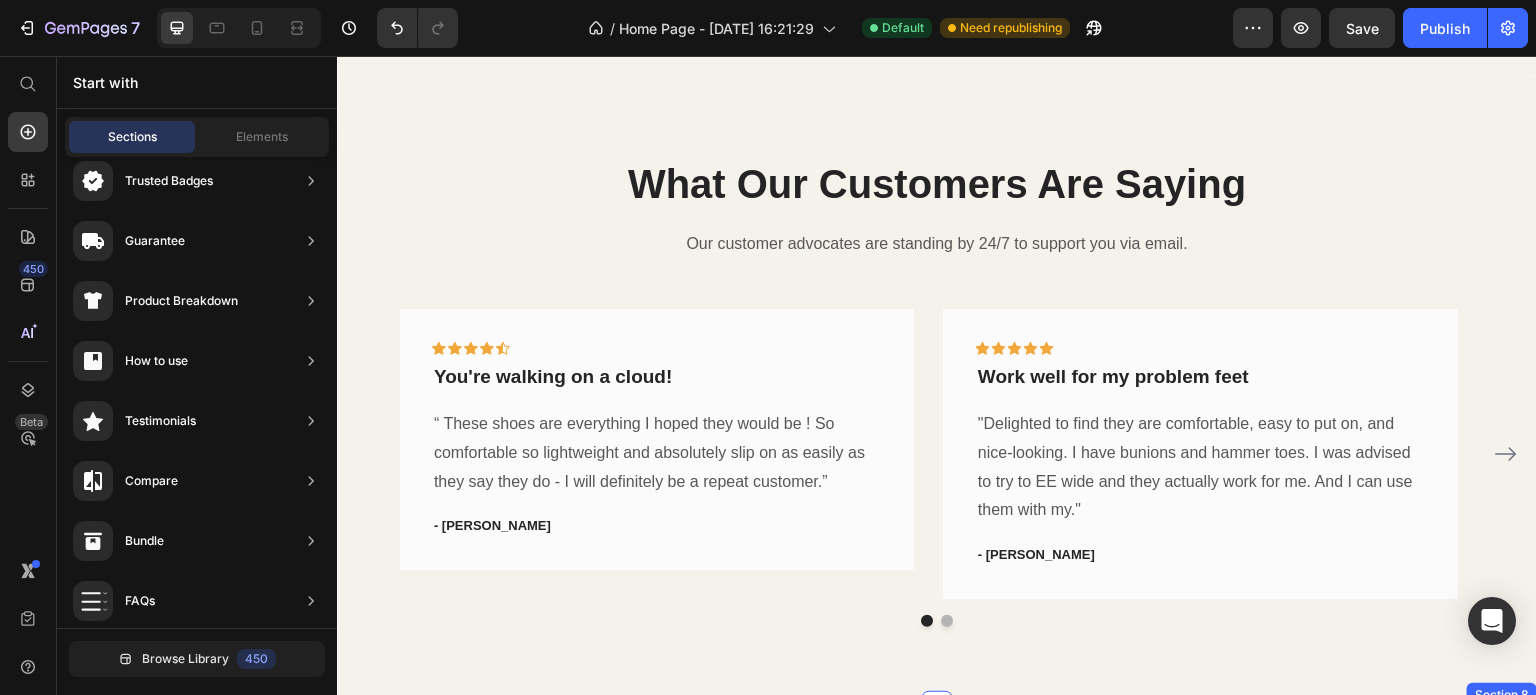 scroll, scrollTop: 2996, scrollLeft: 0, axis: vertical 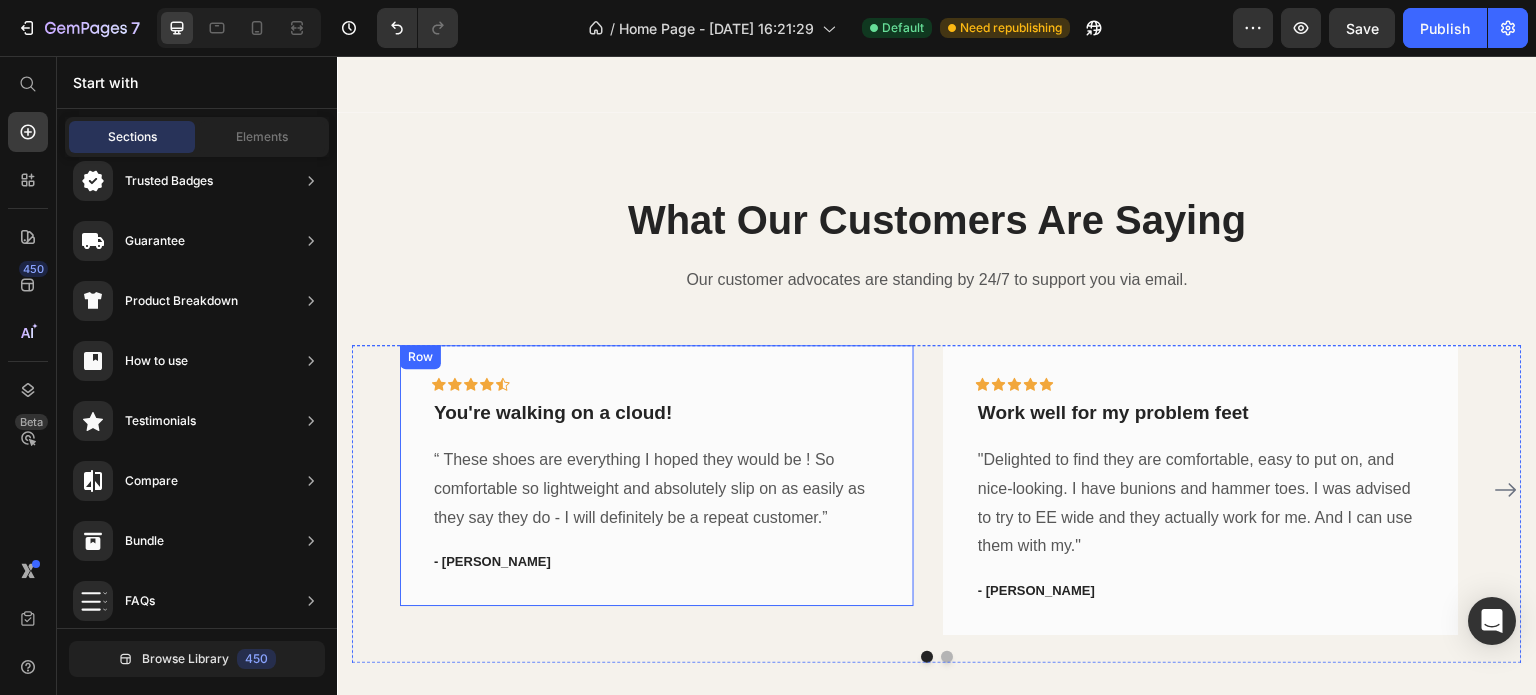 click on "Icon
Icon
Icon
Icon
Icon Row You're walking on a cloud! Text block “ These shoes are everything I hoped they would be ! So comfortable so lightweight and absolutely slip on as easily as they say they do - I will definitely be a repeat customer.” Text block - Ryan S. Text block Row" at bounding box center (657, 475) 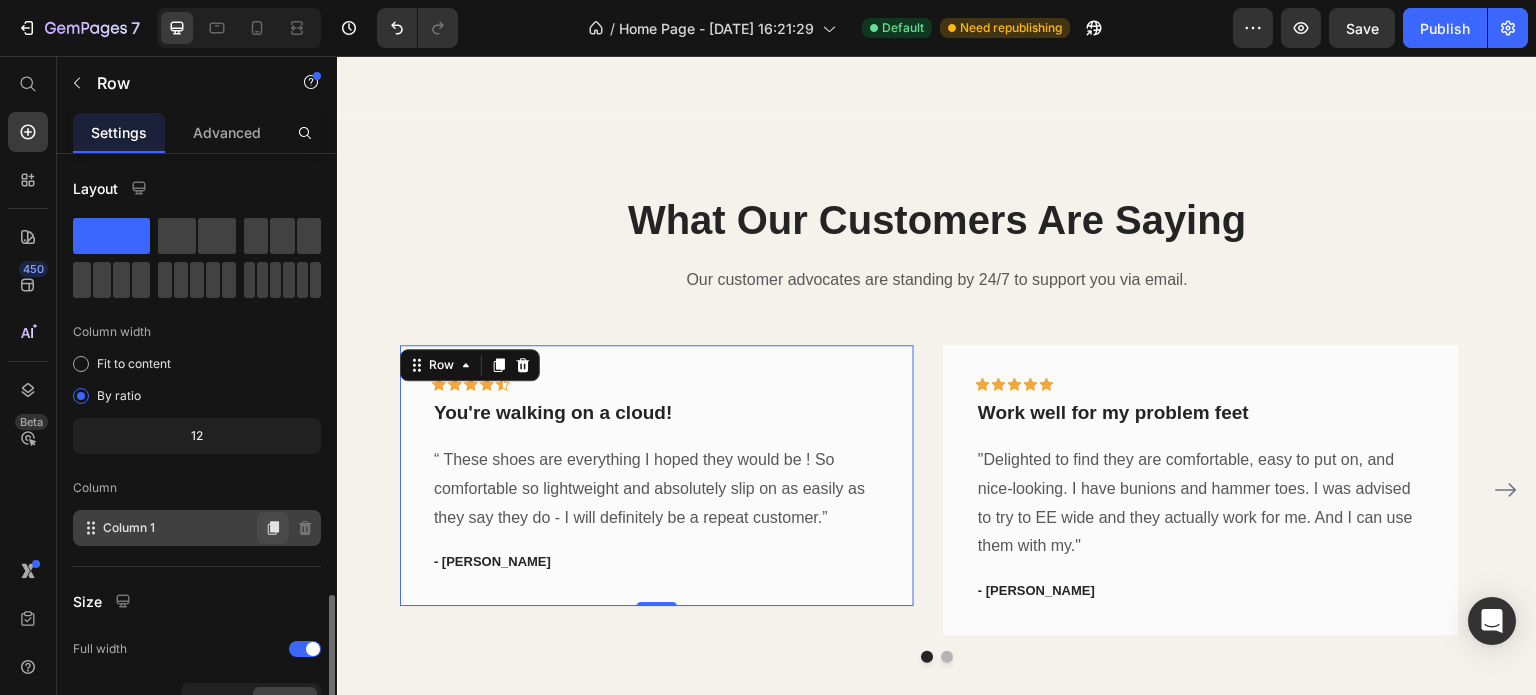 scroll, scrollTop: 260, scrollLeft: 0, axis: vertical 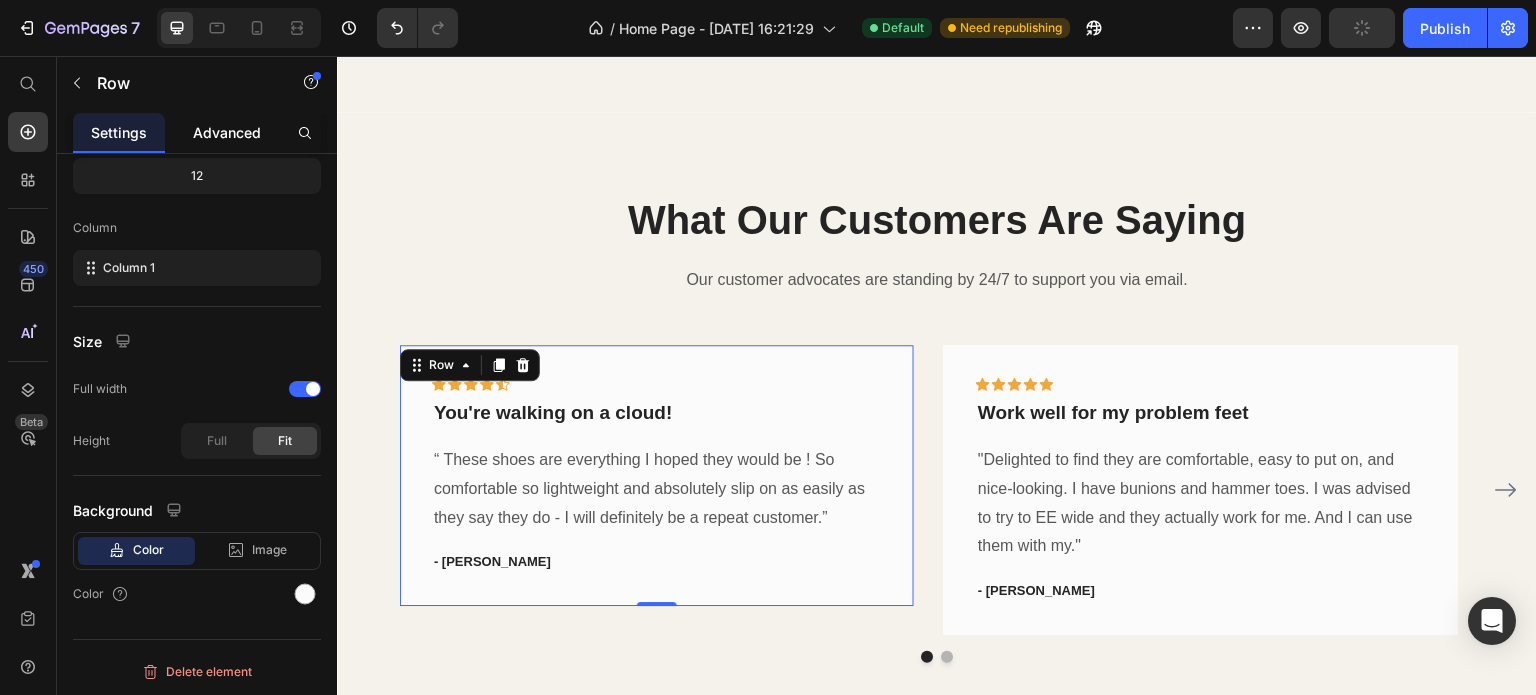 click on "Advanced" 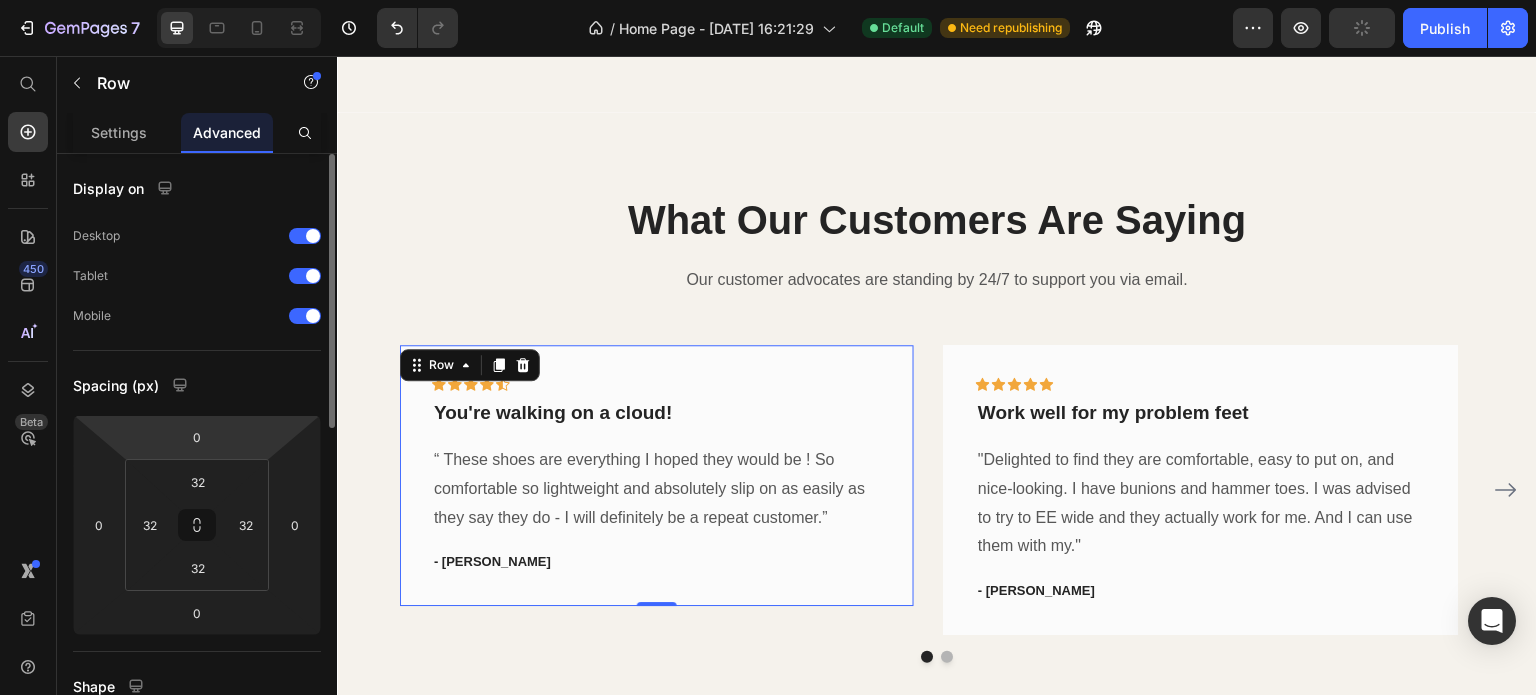scroll, scrollTop: 400, scrollLeft: 0, axis: vertical 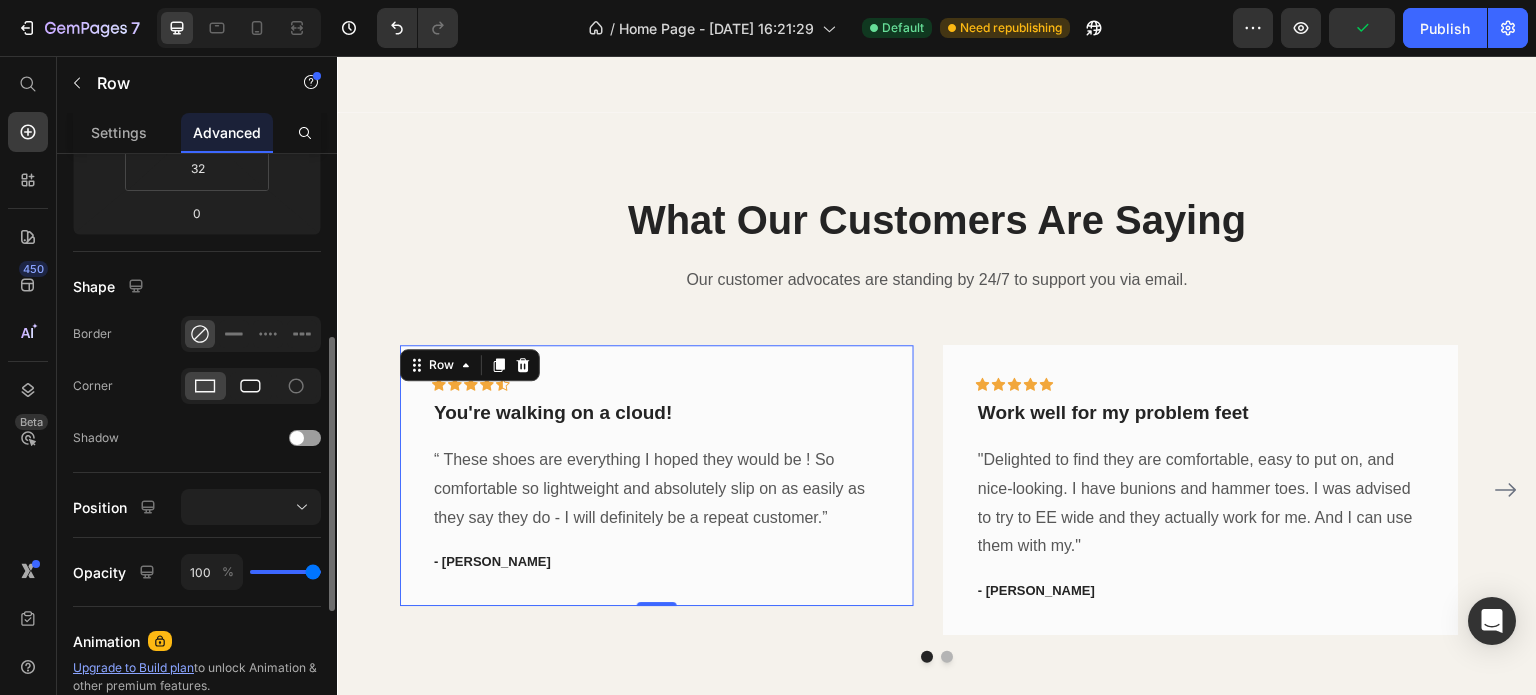 click 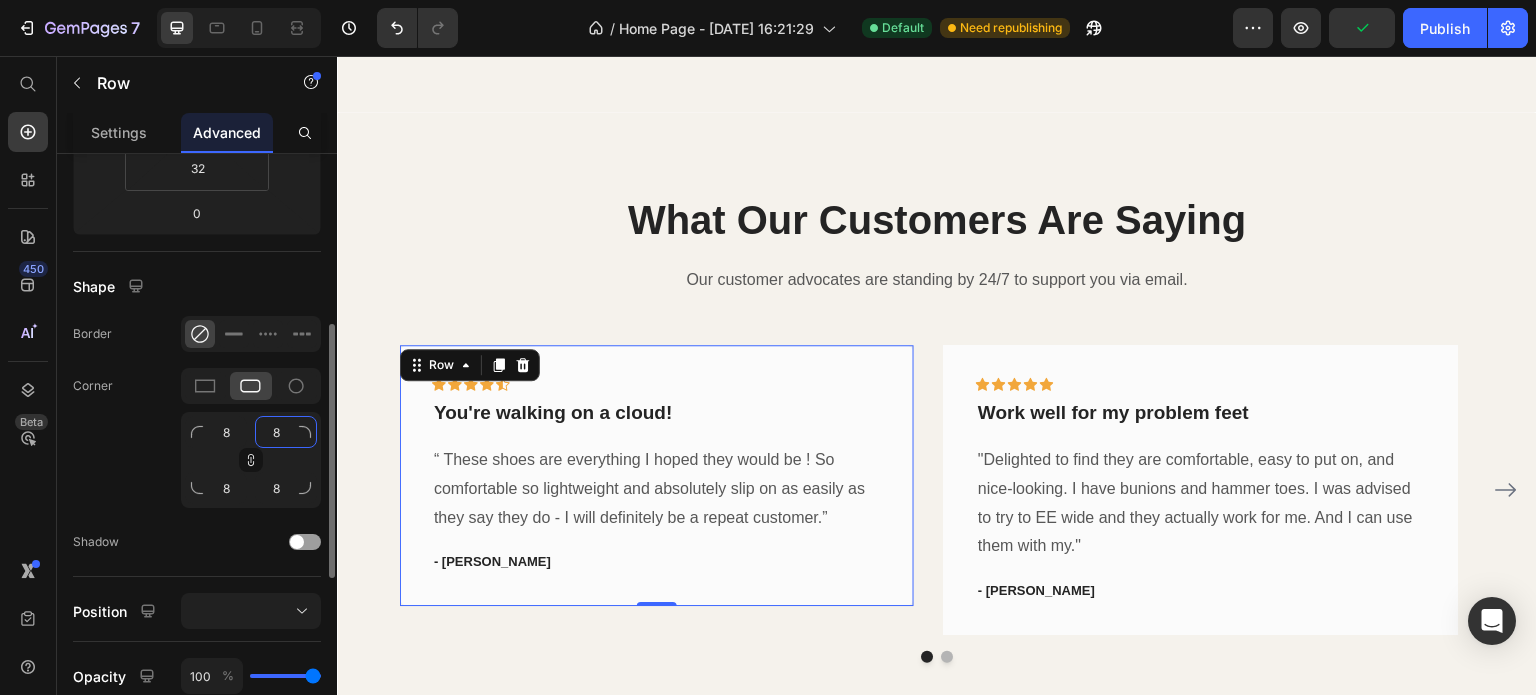 click on "8" 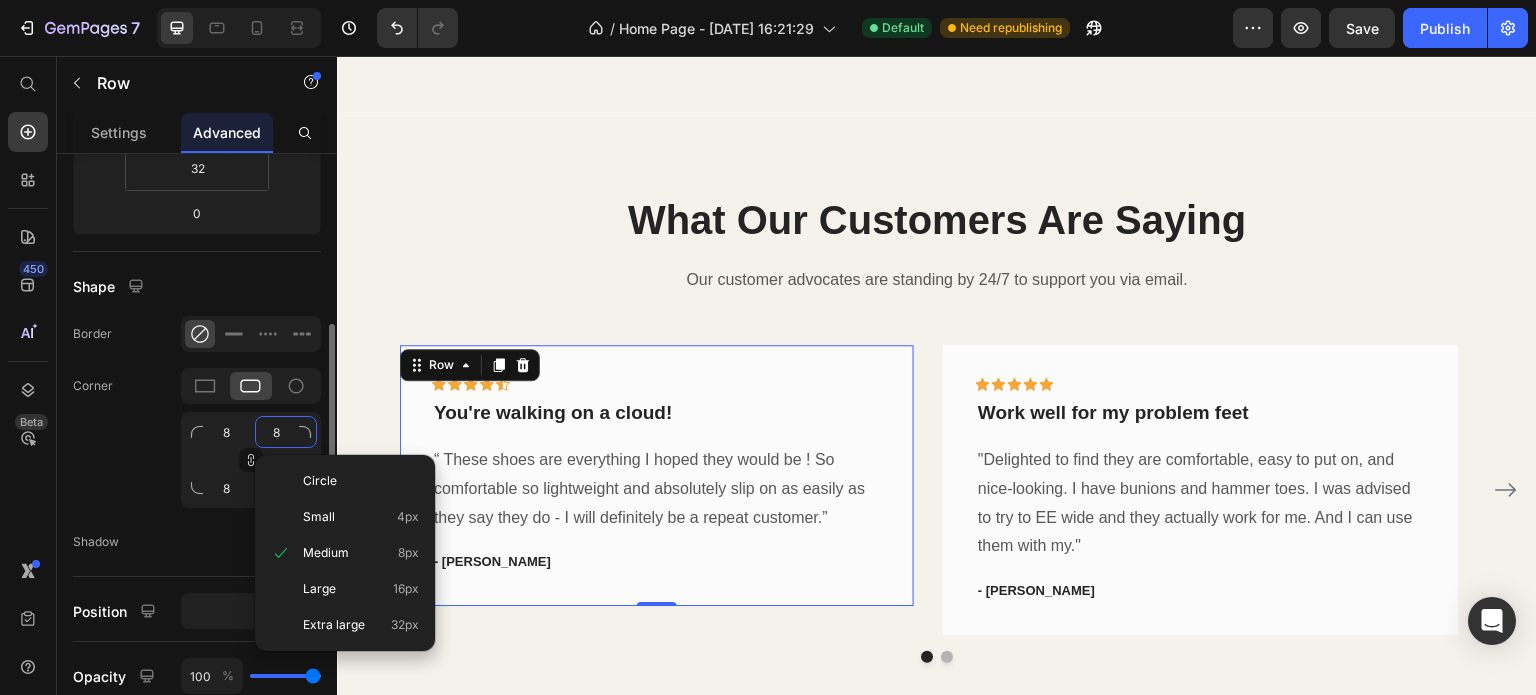type on "2" 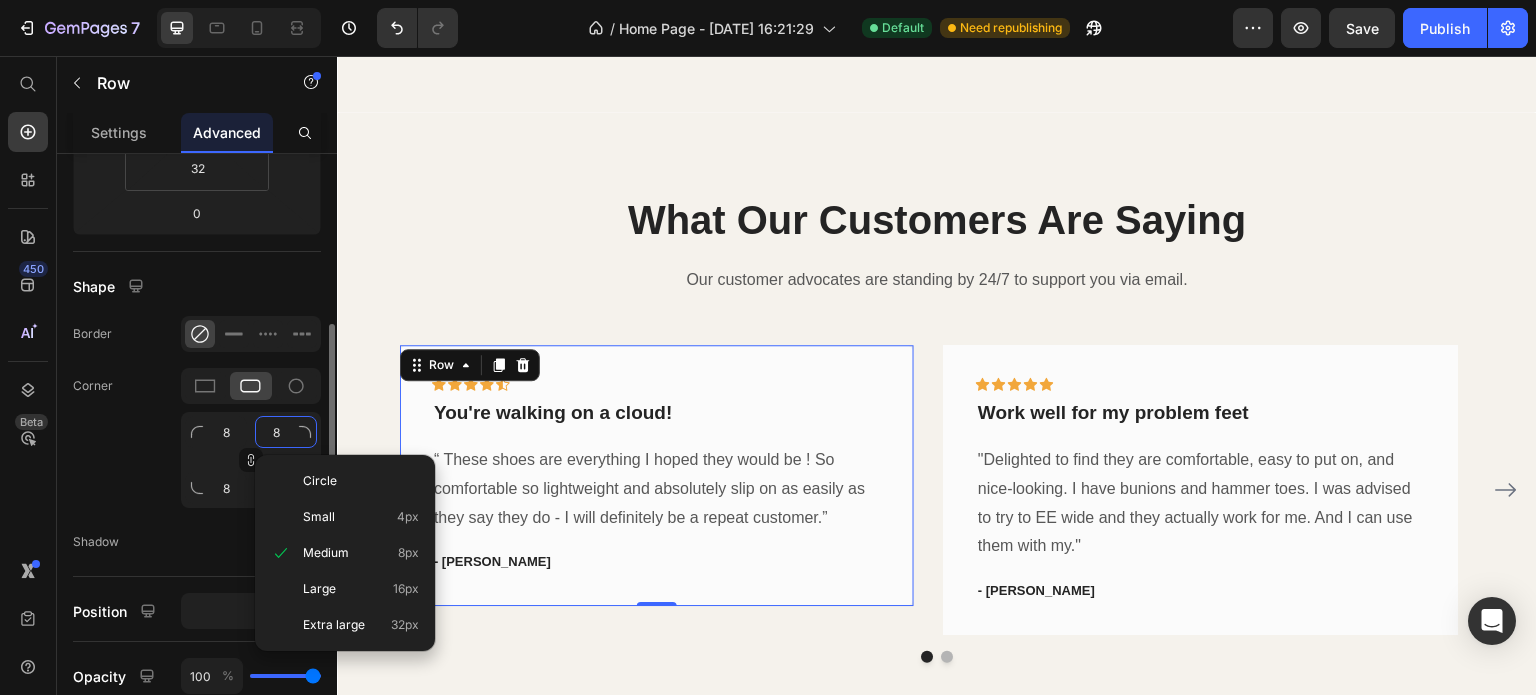 type on "2" 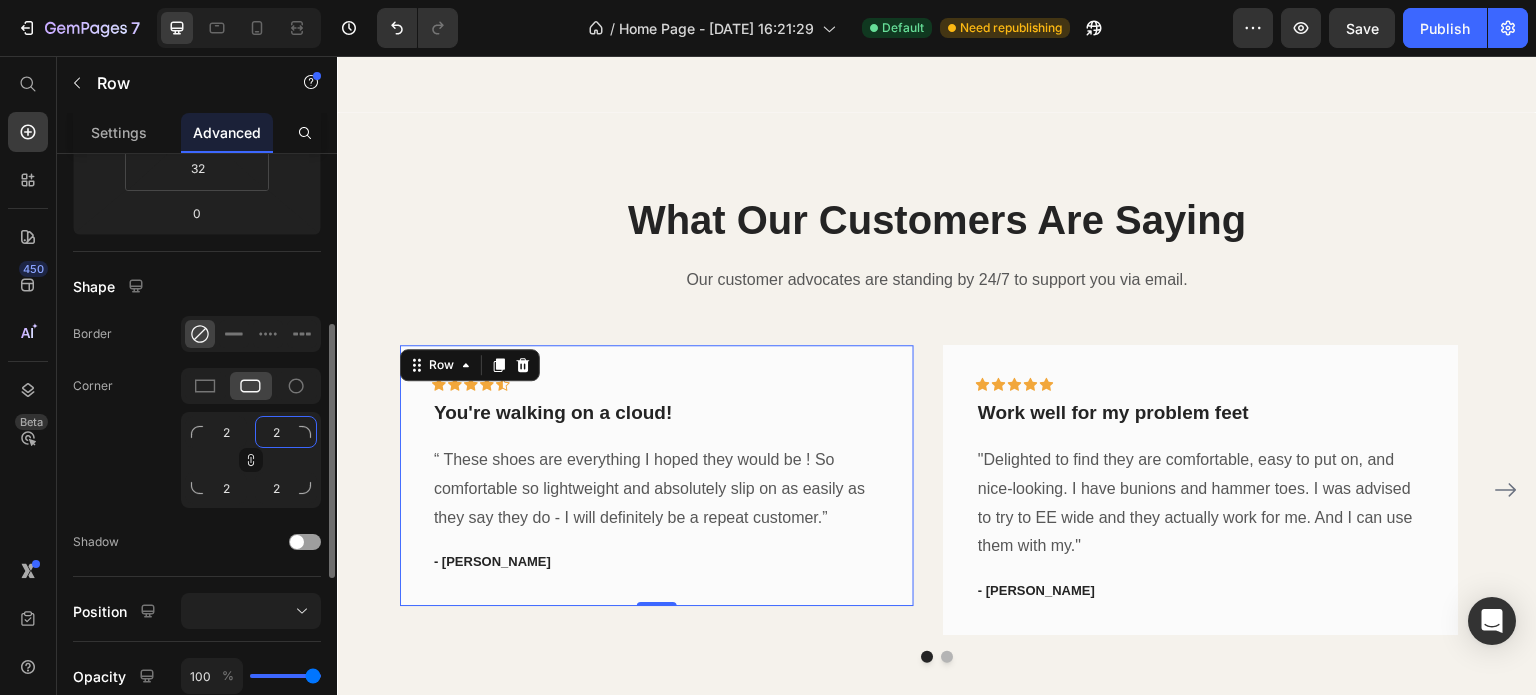 type on "20" 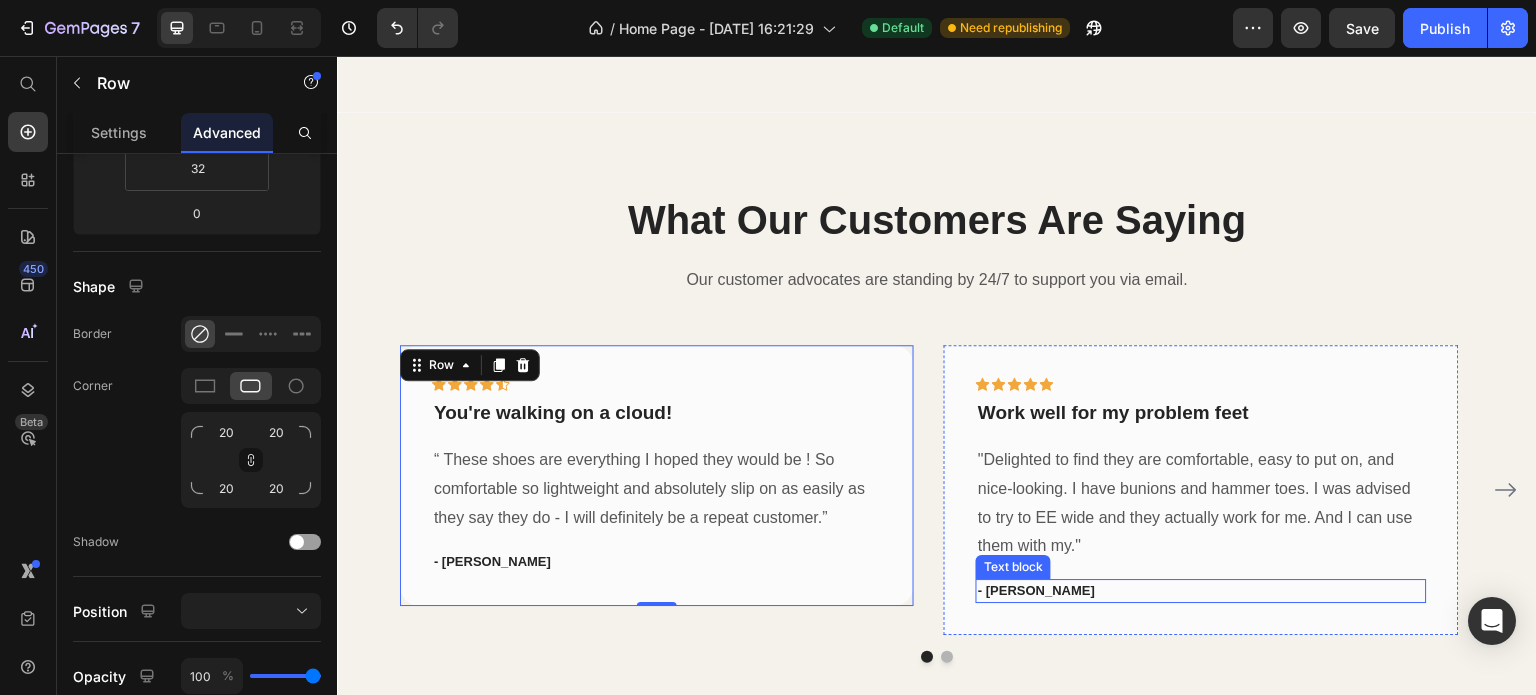 click on "- Travis J." at bounding box center (1201, 591) 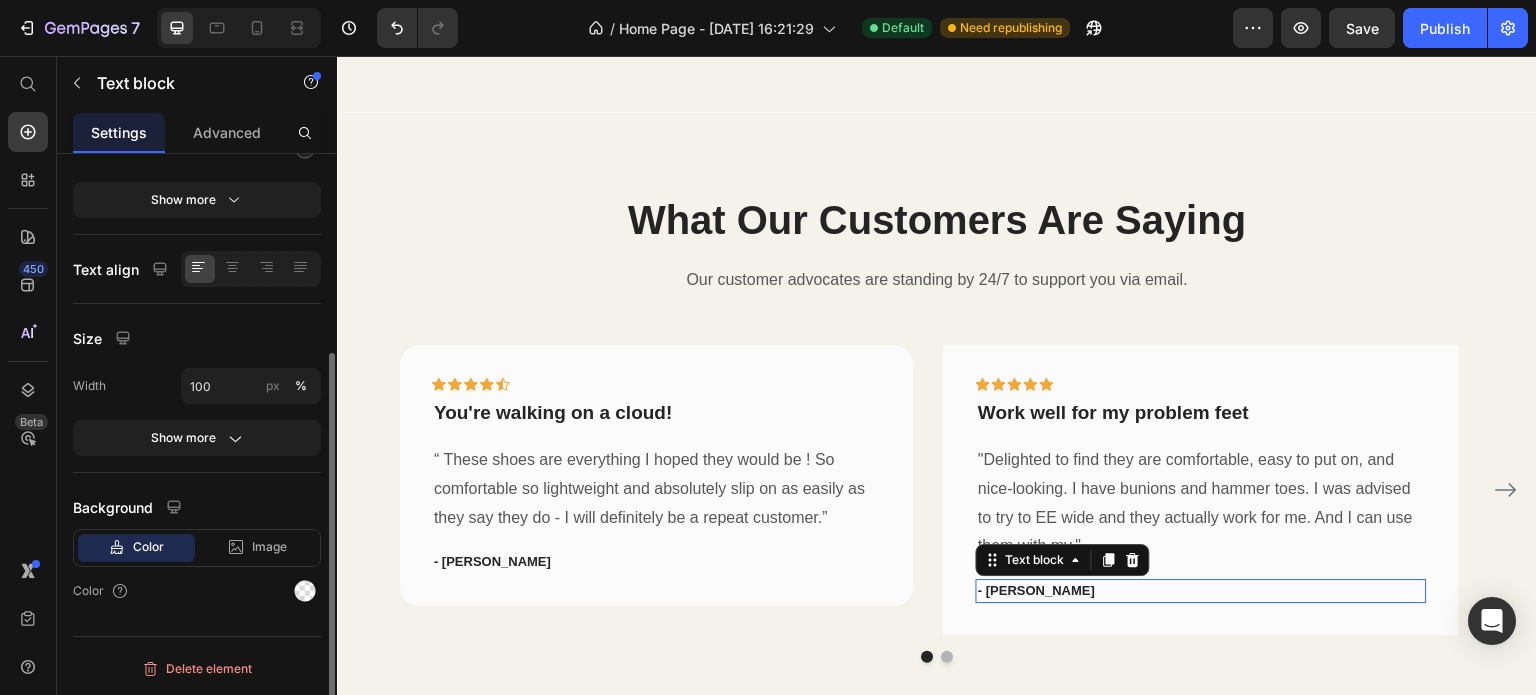 scroll, scrollTop: 0, scrollLeft: 0, axis: both 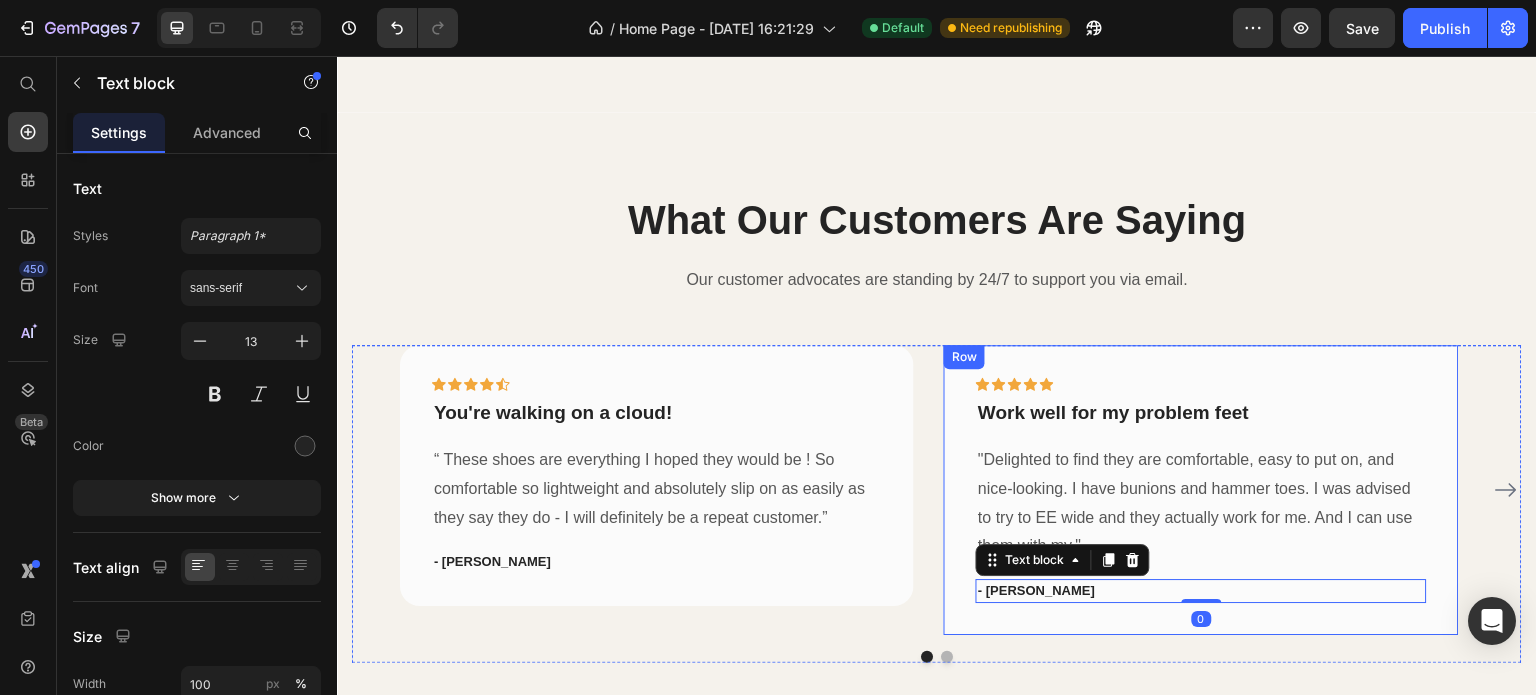 click on "Icon
Icon
Icon
Icon
Icon Row Work well for my problem feet Text block "Delighted to find they are comfortable, easy to put on, and nice-looking. I have bunions and hammer toes. I was advised to try to EE wide and they actually work for me. And I can use them with my." Text block - Travis J. Text block   0 Row" at bounding box center (1201, 489) 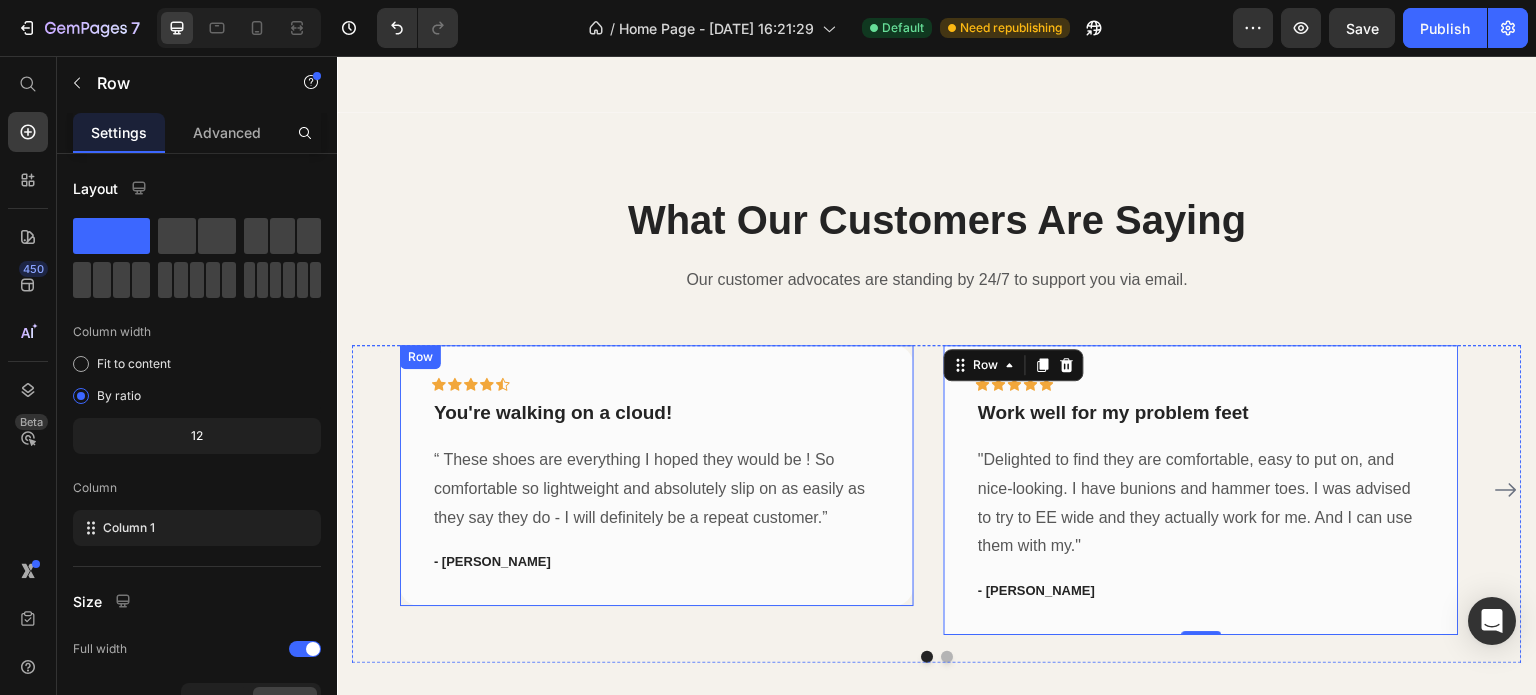 click on "Icon
Icon
Icon
Icon
Icon Row You're walking on a cloud! Text block “ These shoes are everything I hoped they would be ! So comfortable so lightweight and absolutely slip on as easily as they say they do - I will definitely be a repeat customer.” Text block - Ryan S. Text block Row" at bounding box center [657, 475] 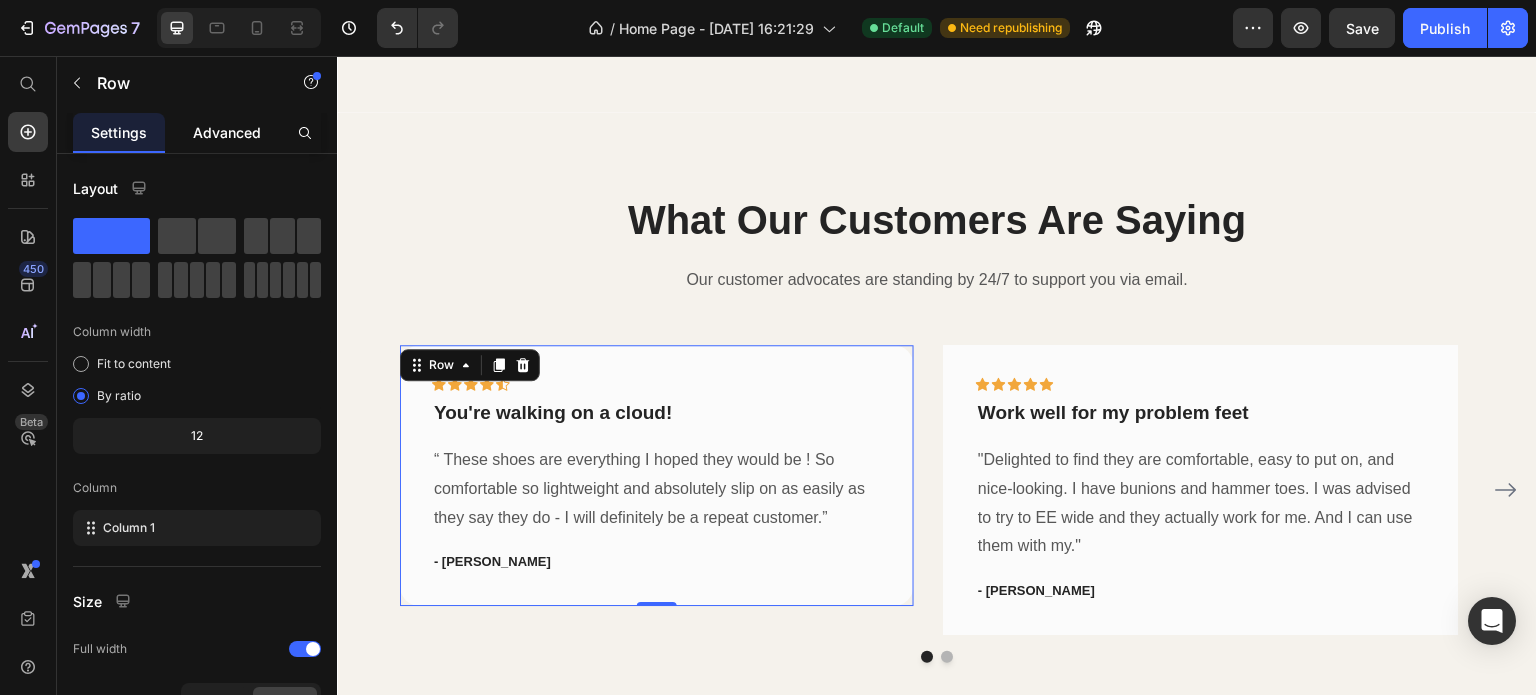 click on "Advanced" at bounding box center (227, 132) 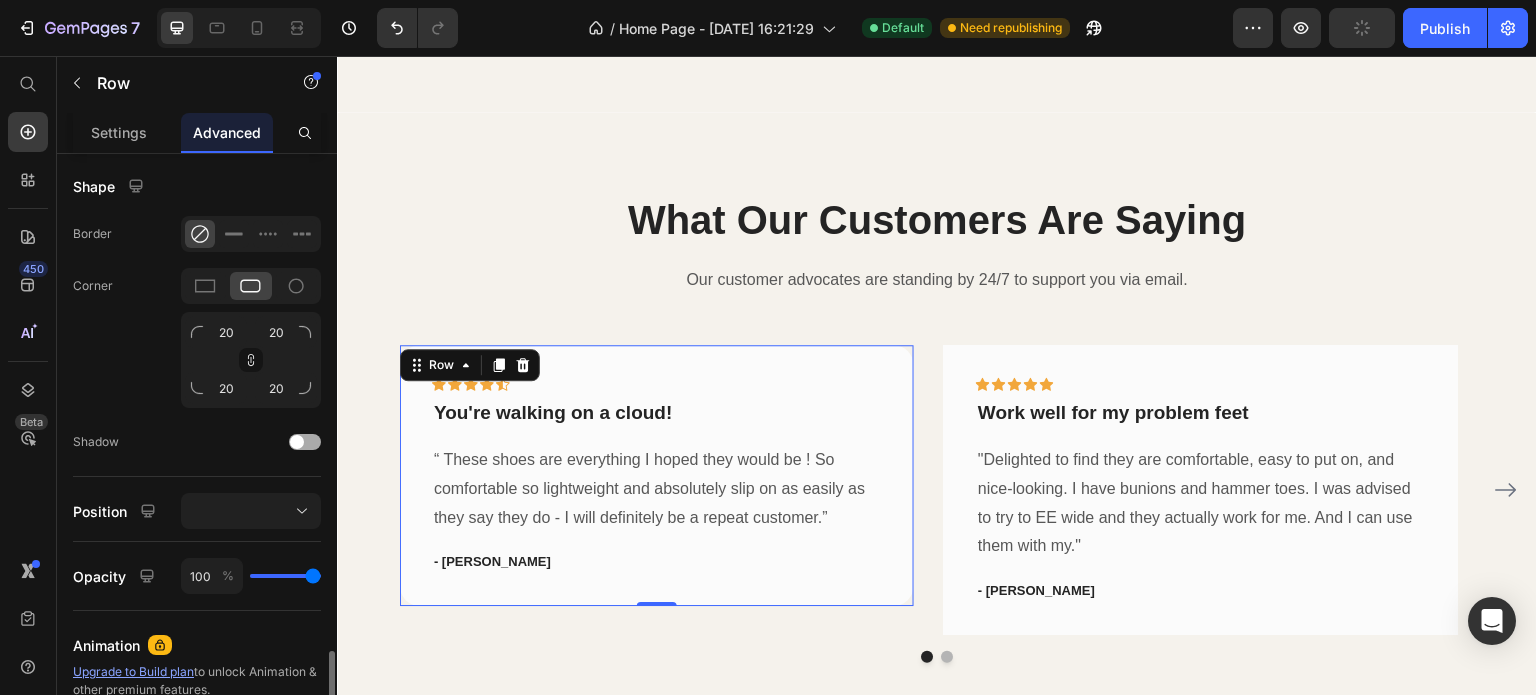 scroll, scrollTop: 700, scrollLeft: 0, axis: vertical 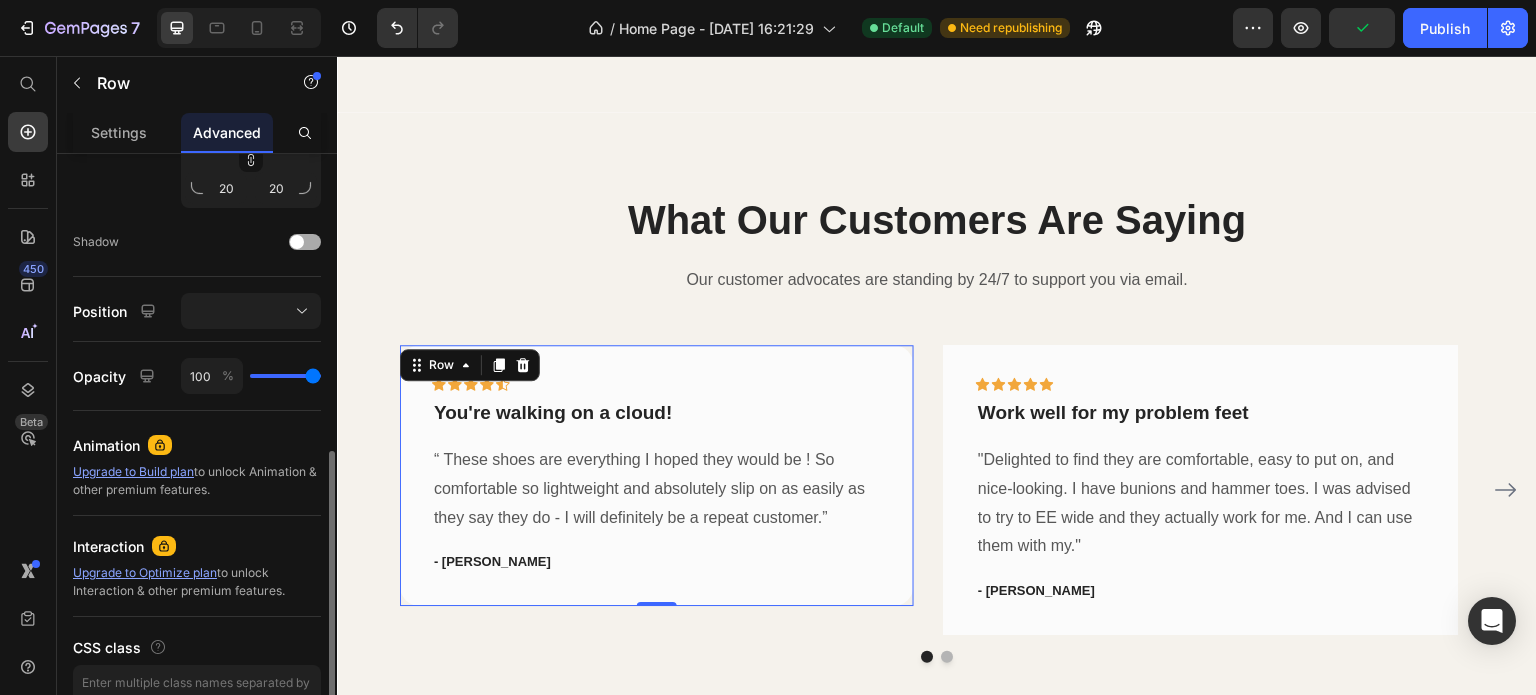 click at bounding box center [297, 242] 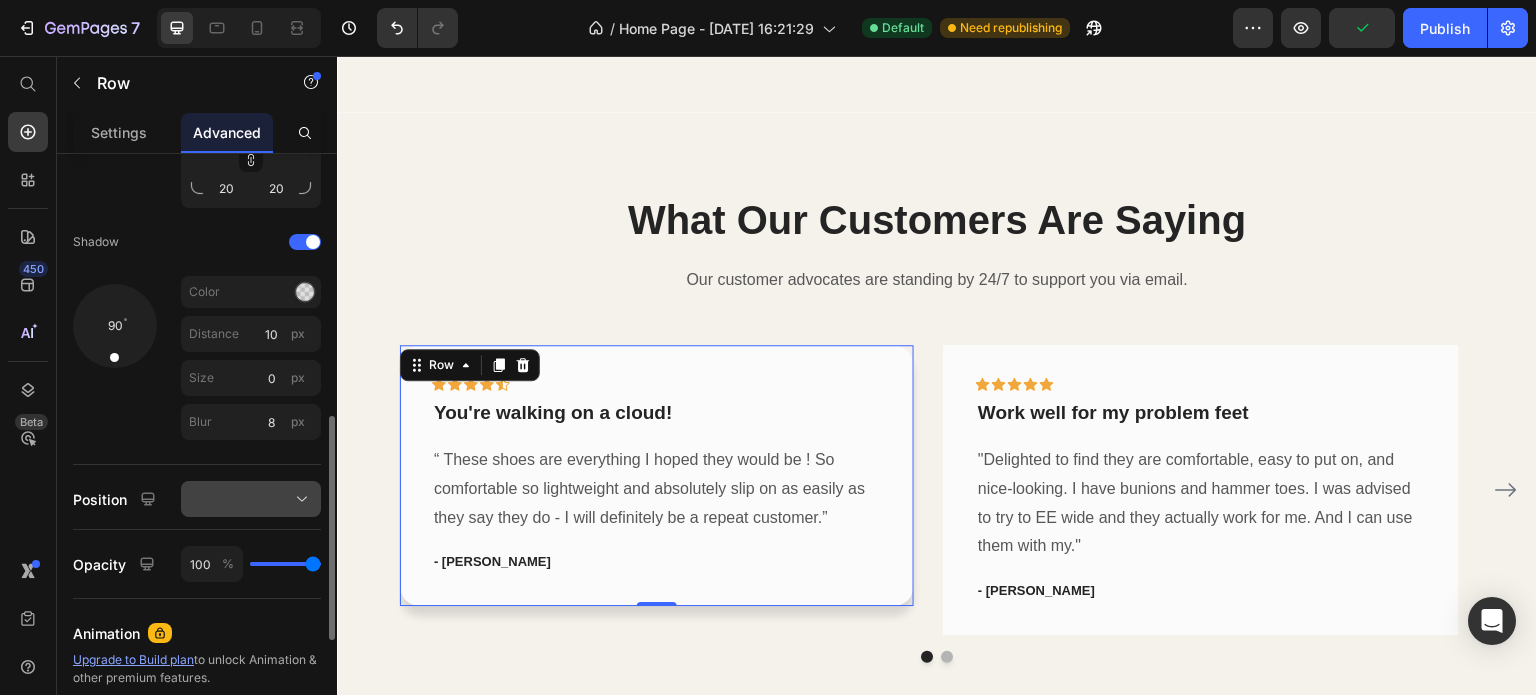 scroll, scrollTop: 500, scrollLeft: 0, axis: vertical 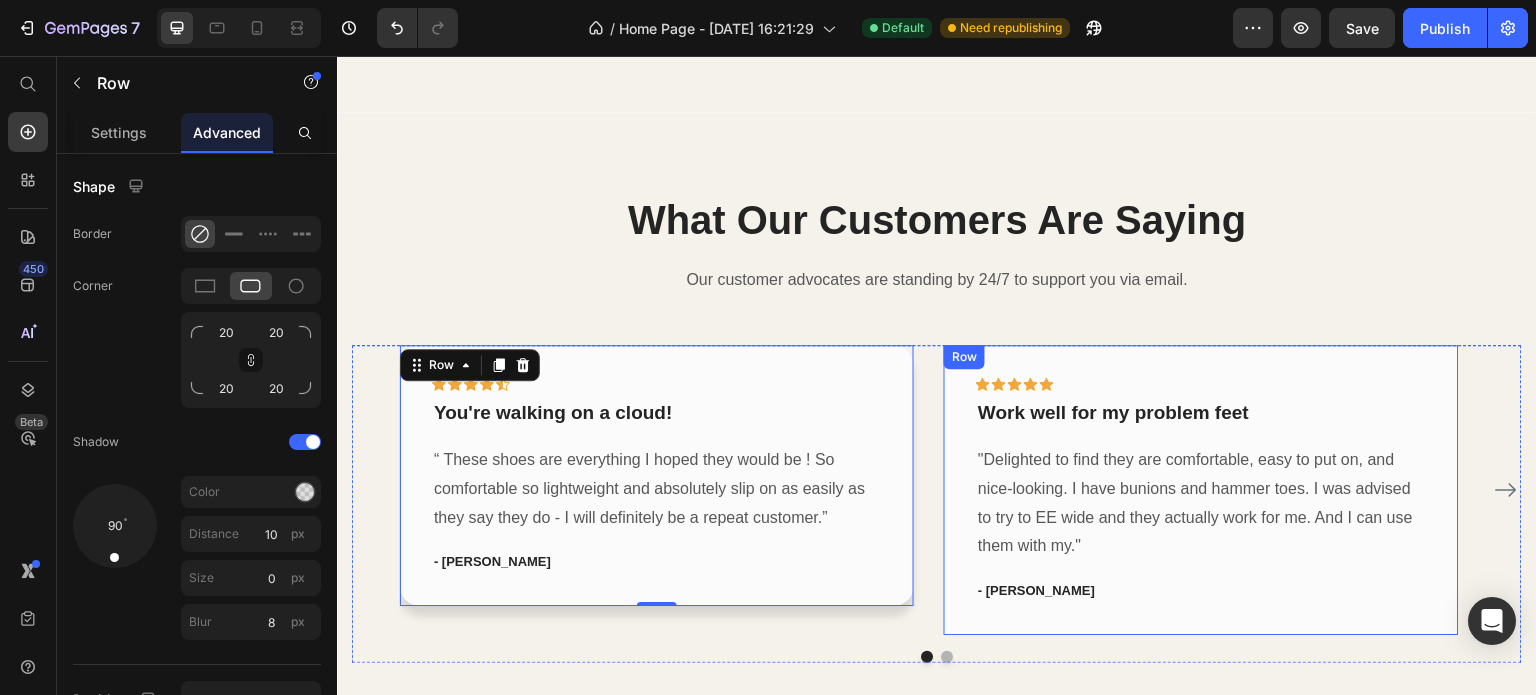 click on "Icon
Icon
Icon
Icon
Icon Row Work well for my problem feet Text block "Delighted to find they are comfortable, easy to put on, and nice-looking. I have bunions and hammer toes. I was advised to try to EE wide and they actually work for me. And I can use them with my." Text block - Travis J. Text block Row" at bounding box center (1201, 489) 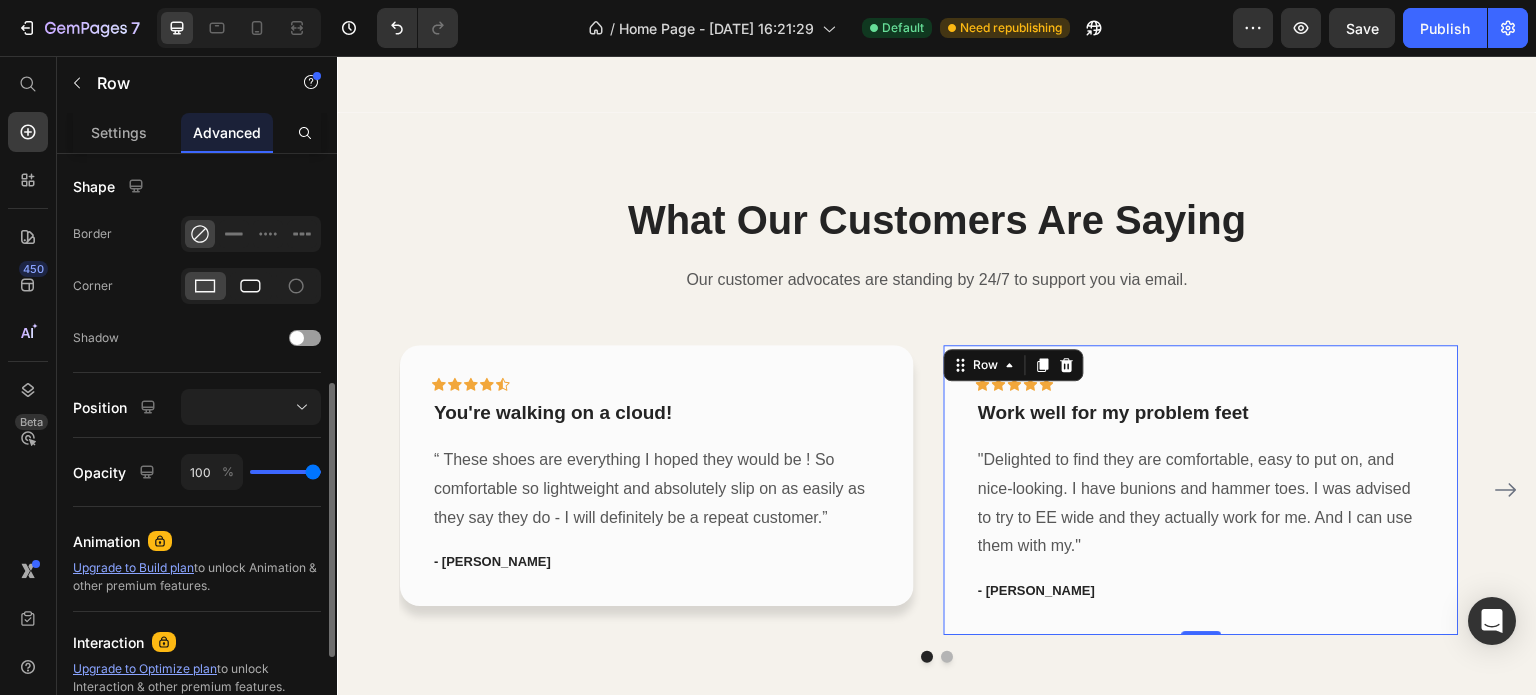 click 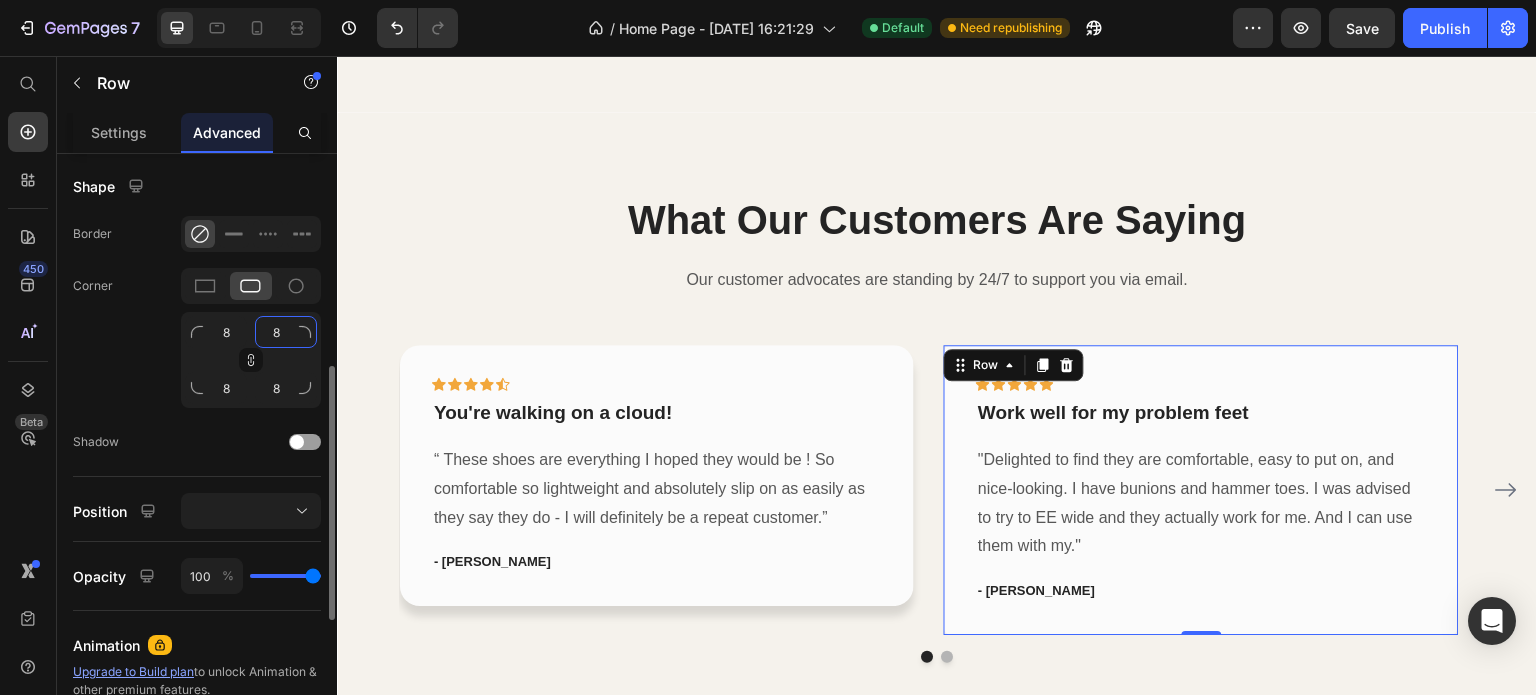 click on "8" 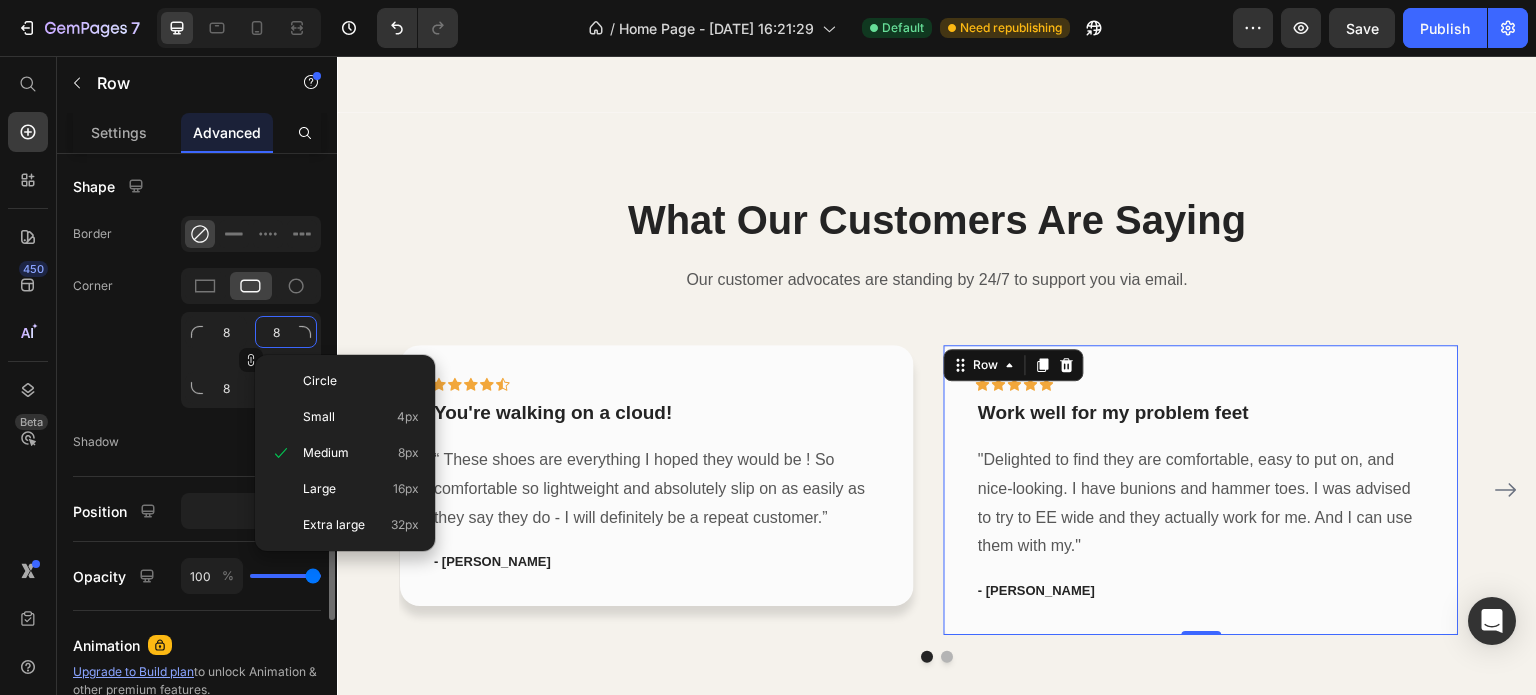 type on "2" 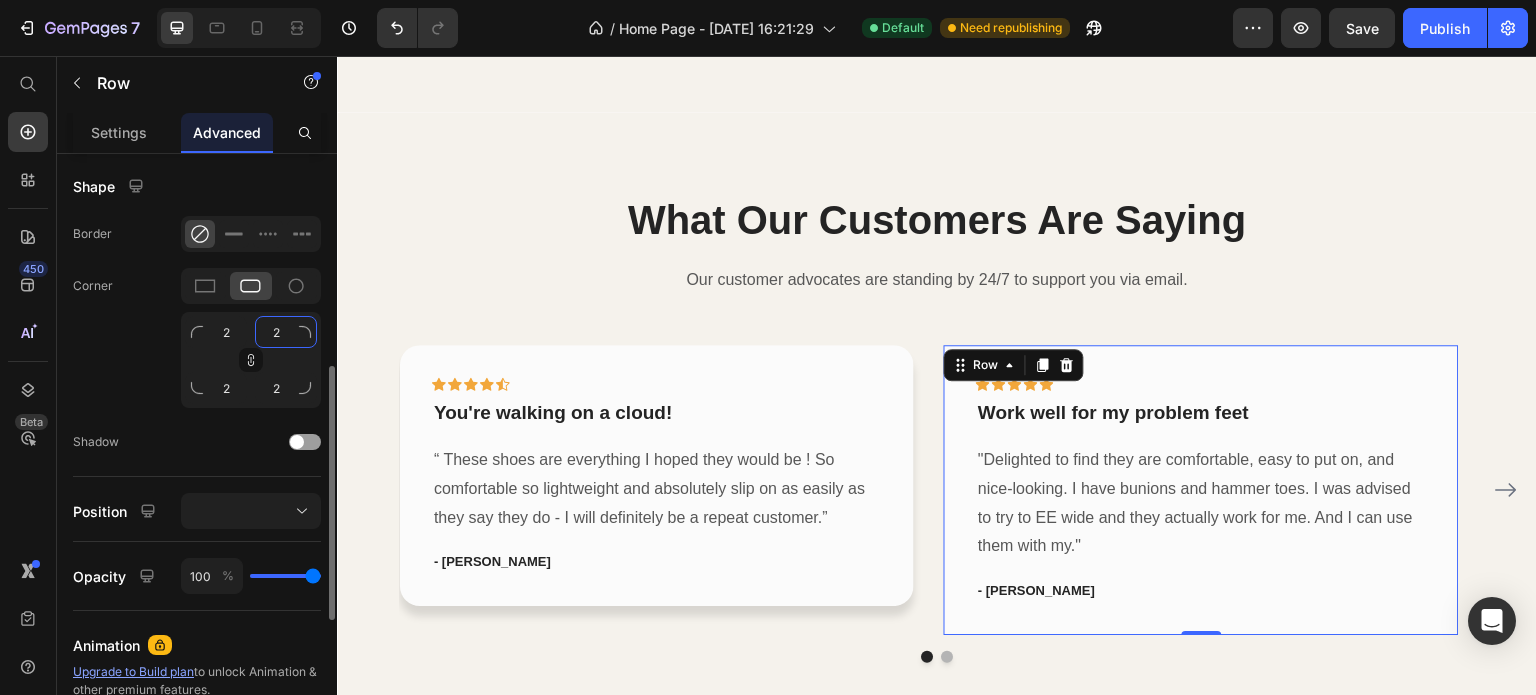 type on "20" 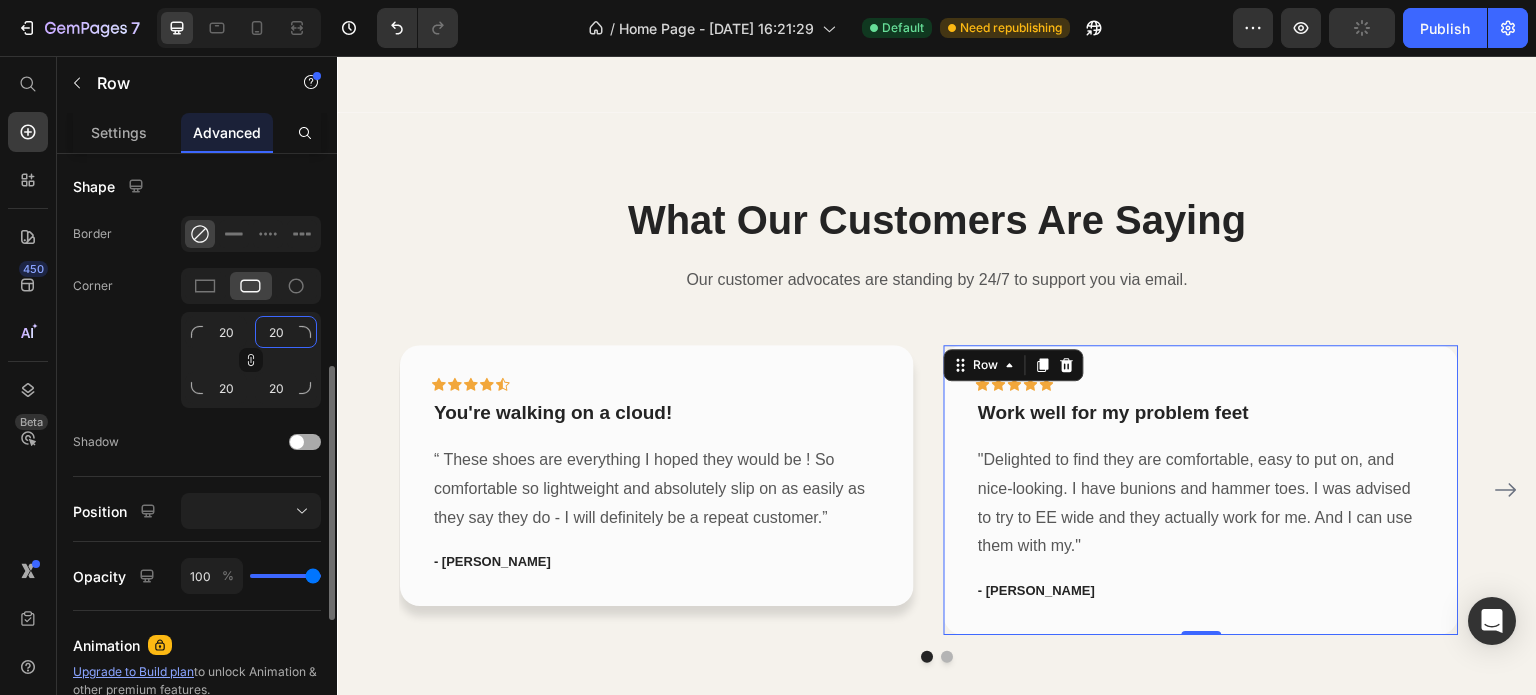 type on "20" 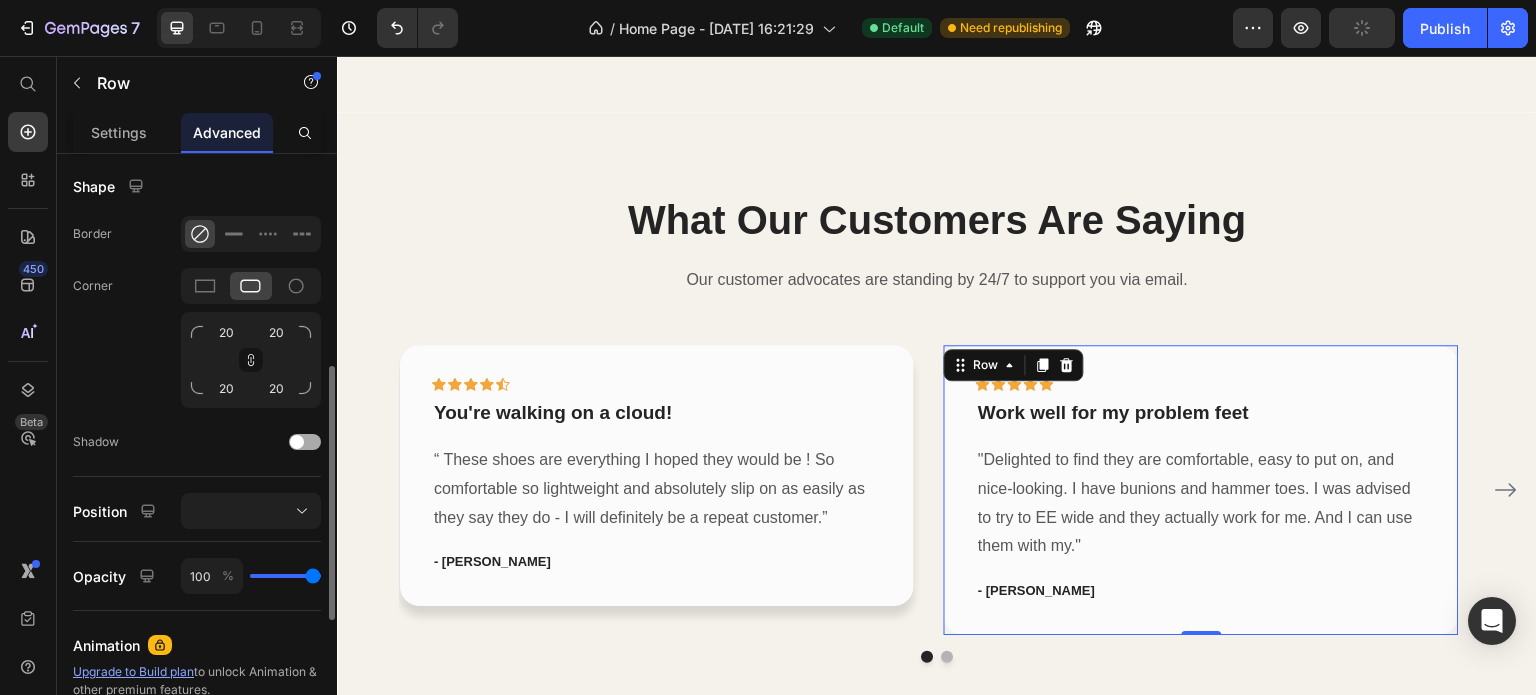 click at bounding box center [297, 442] 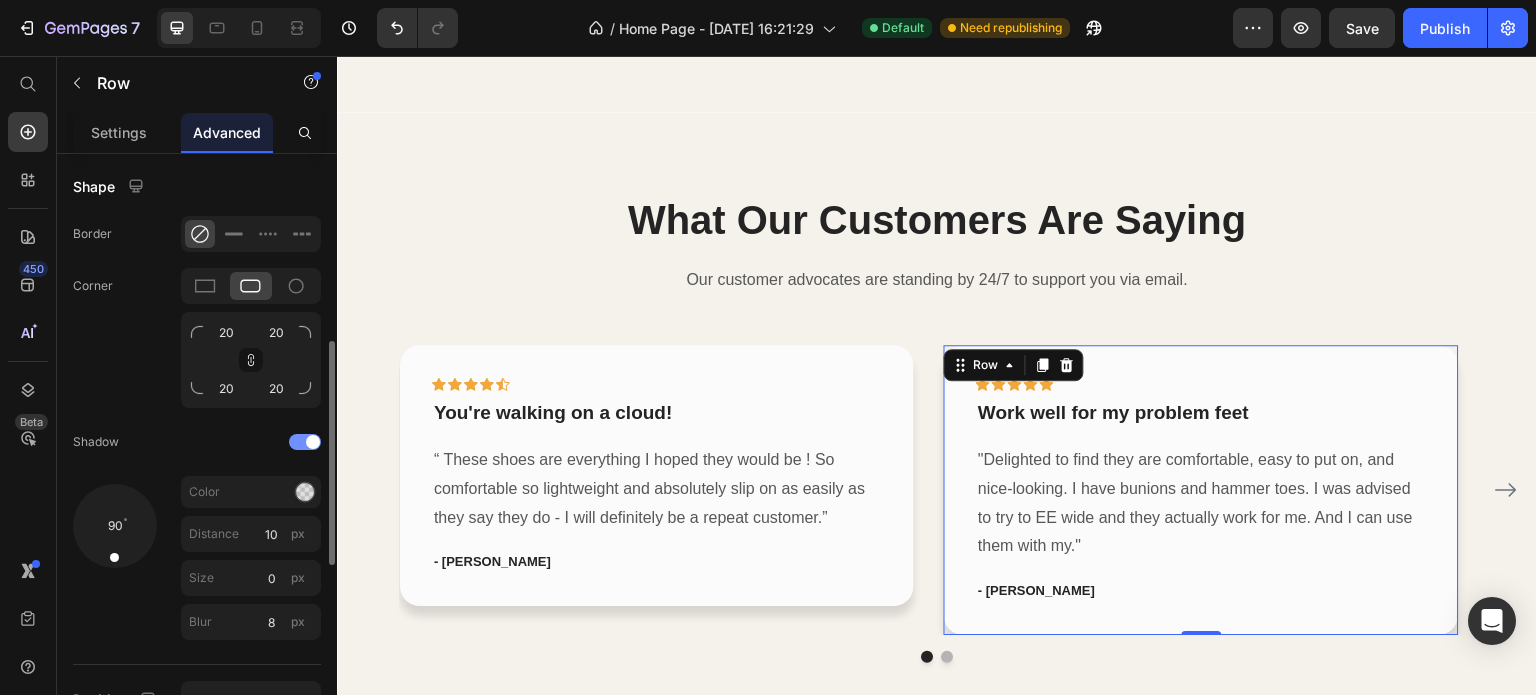 click on "Shadow" 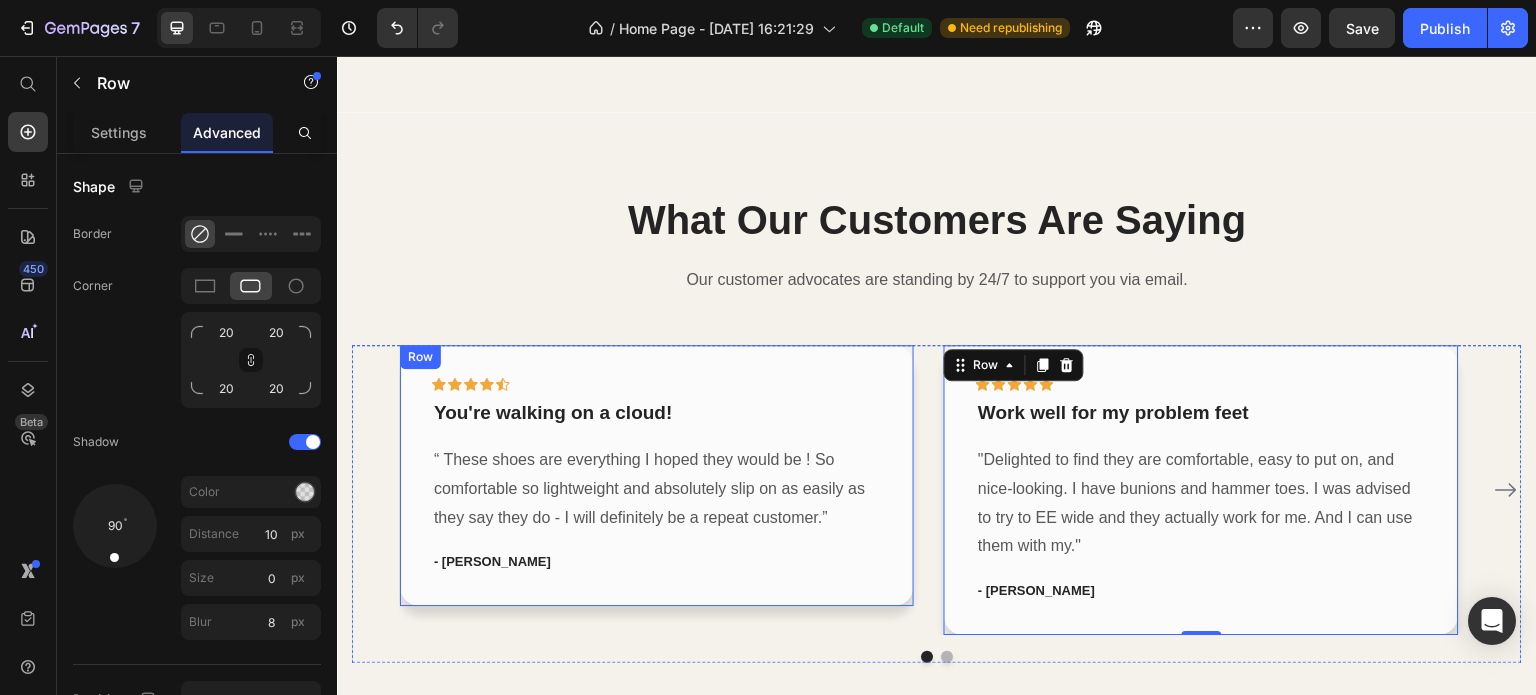 scroll, scrollTop: 3096, scrollLeft: 0, axis: vertical 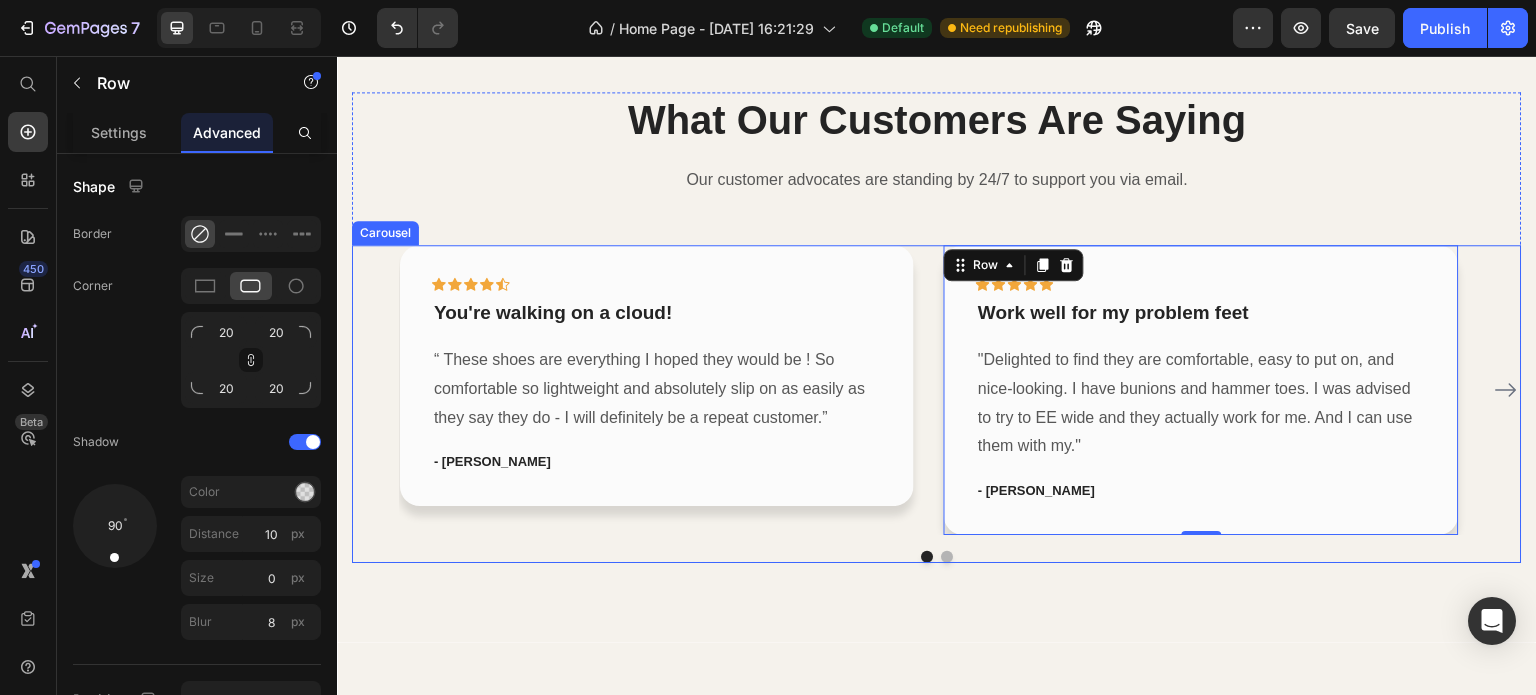 click 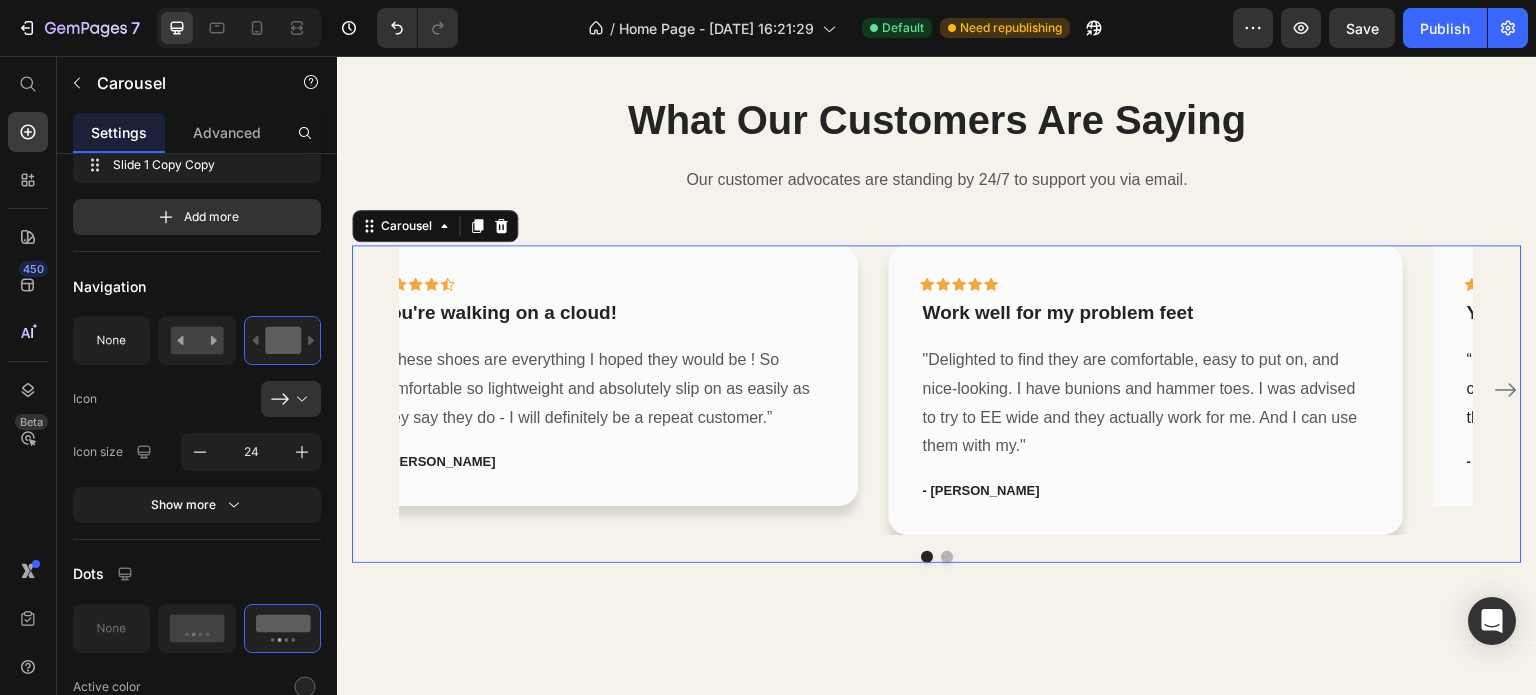 scroll, scrollTop: 0, scrollLeft: 0, axis: both 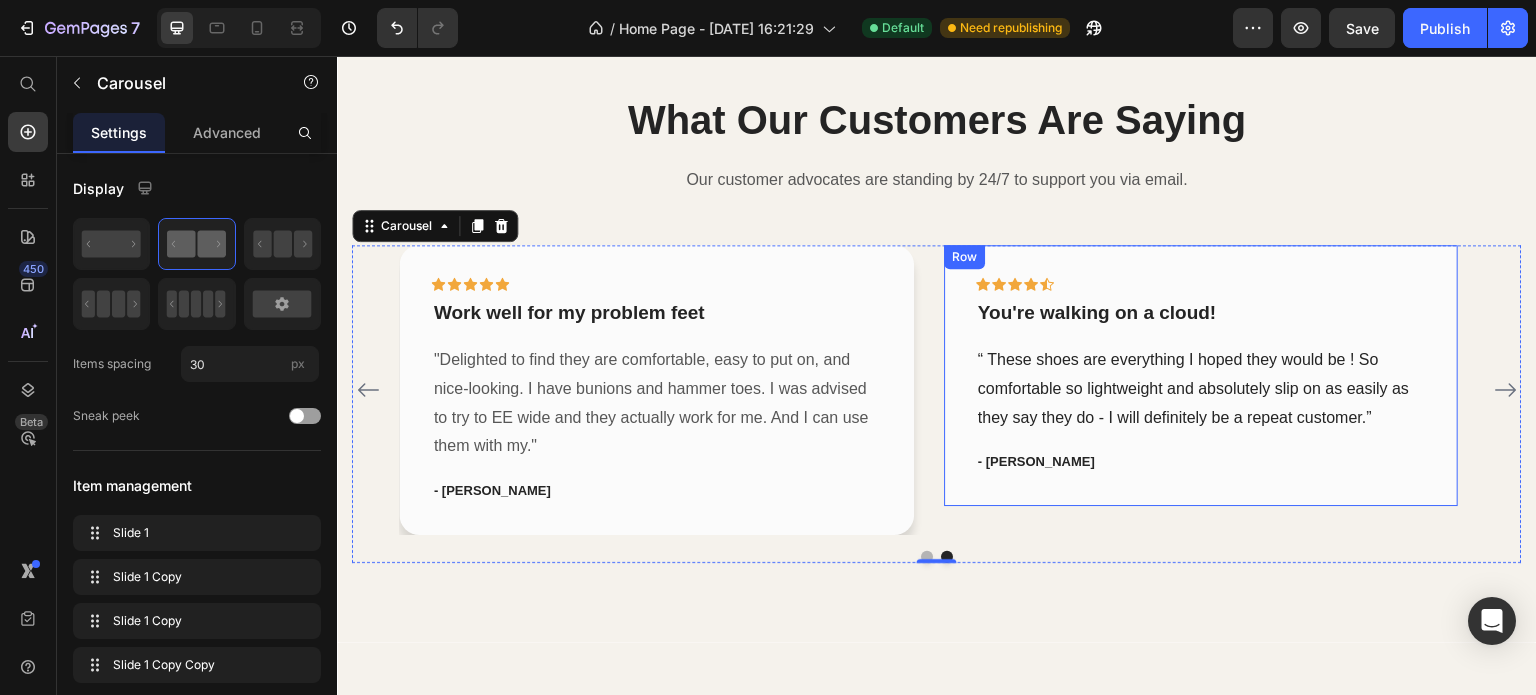 click on "Icon
Icon
Icon
Icon
Icon Row You're walking on a cloud! Text block “ These shoes are everything I hoped they would be ! So comfortable so lightweight and absolutely slip on as easily as they say they do - I will definitely be a repeat customer.” Text block - Ryan S. Text block Row" at bounding box center [1201, 375] 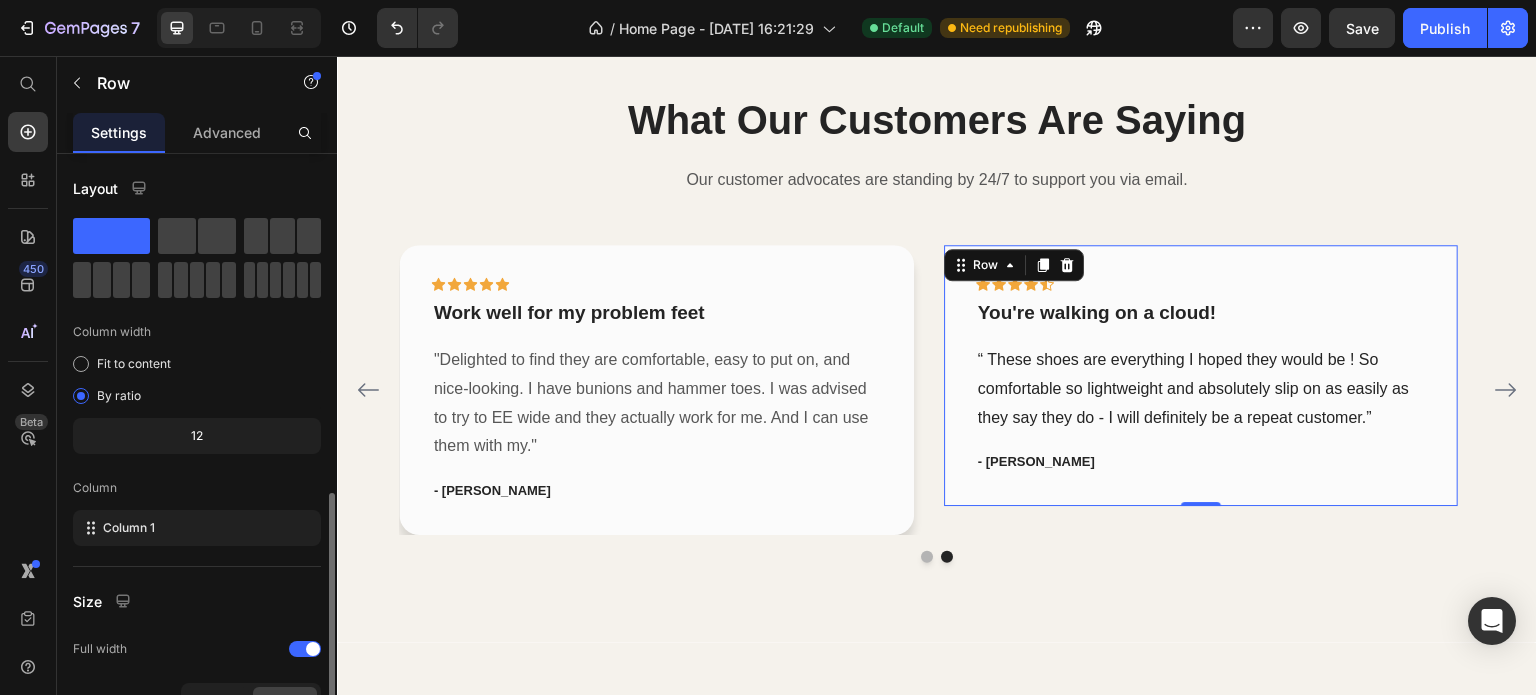 scroll, scrollTop: 200, scrollLeft: 0, axis: vertical 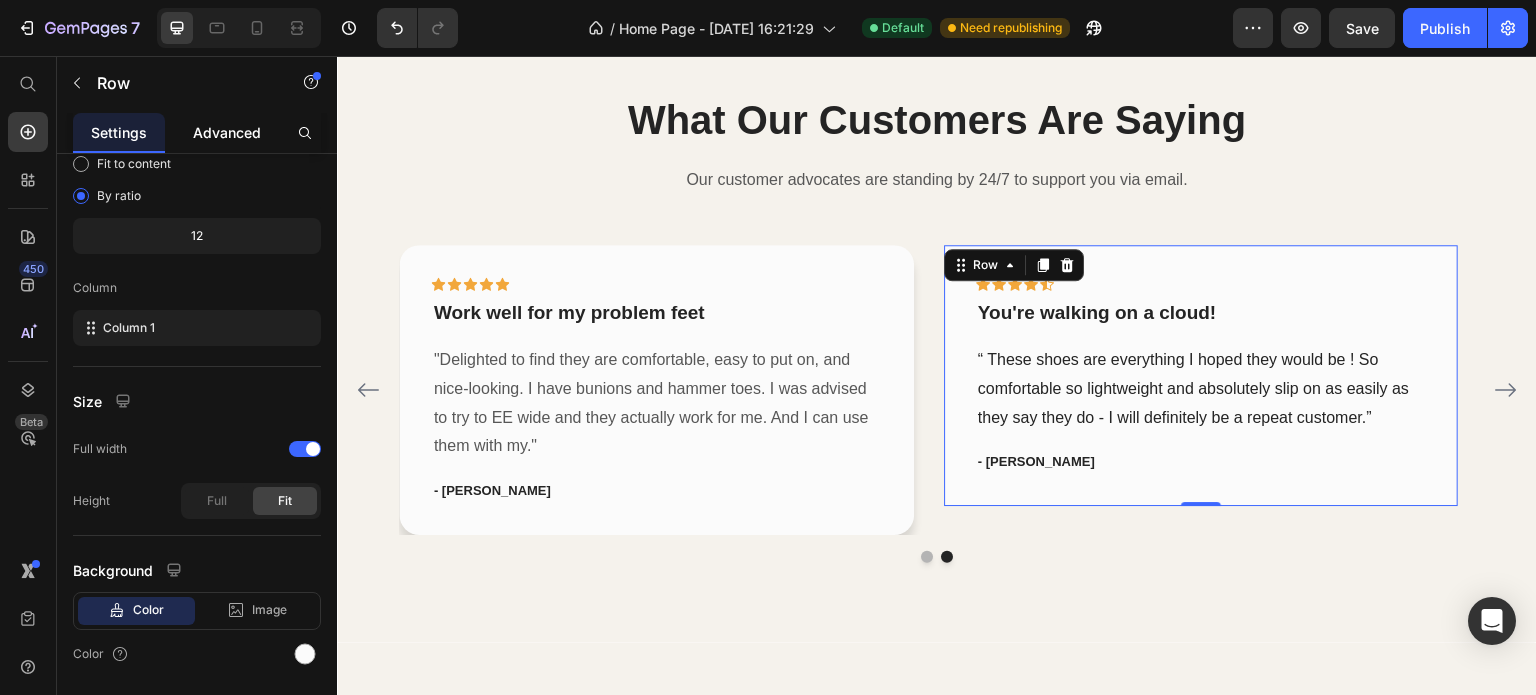 click on "Advanced" at bounding box center (227, 132) 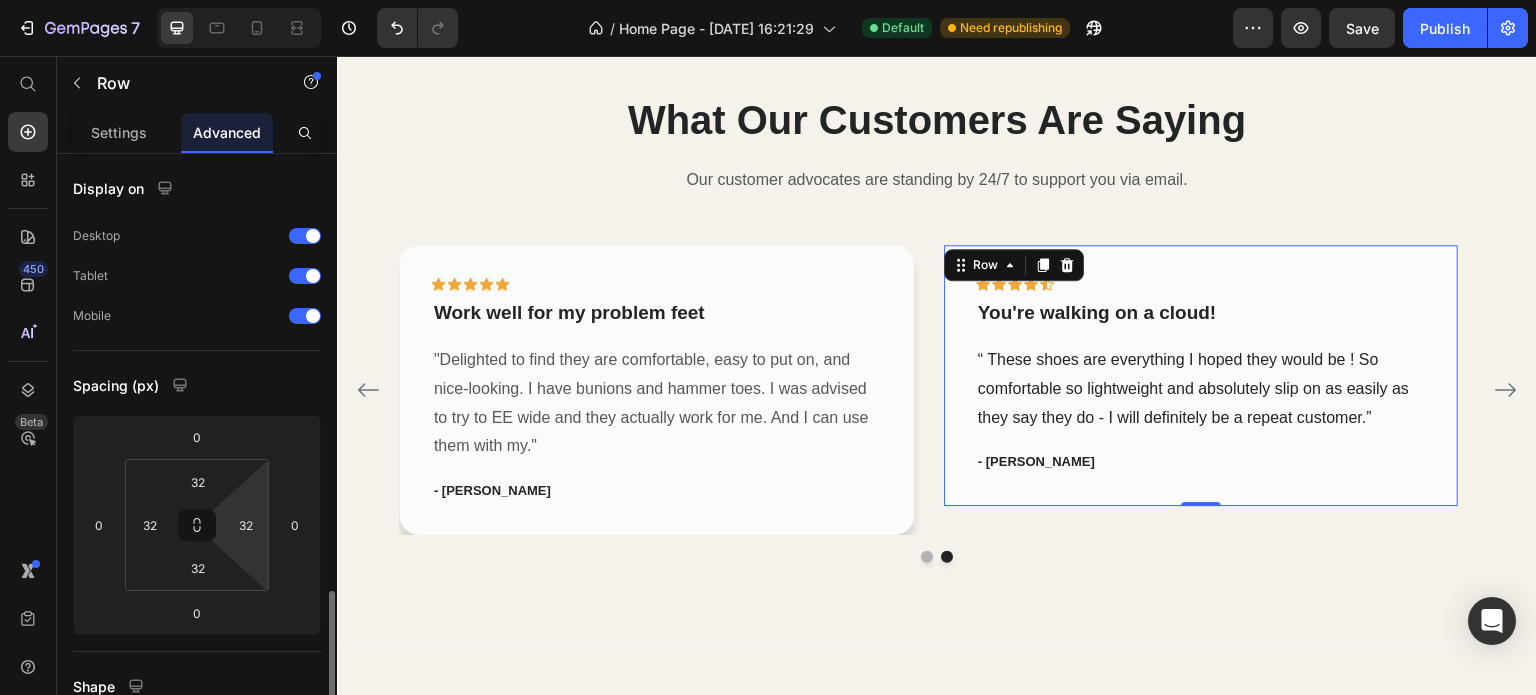 scroll, scrollTop: 300, scrollLeft: 0, axis: vertical 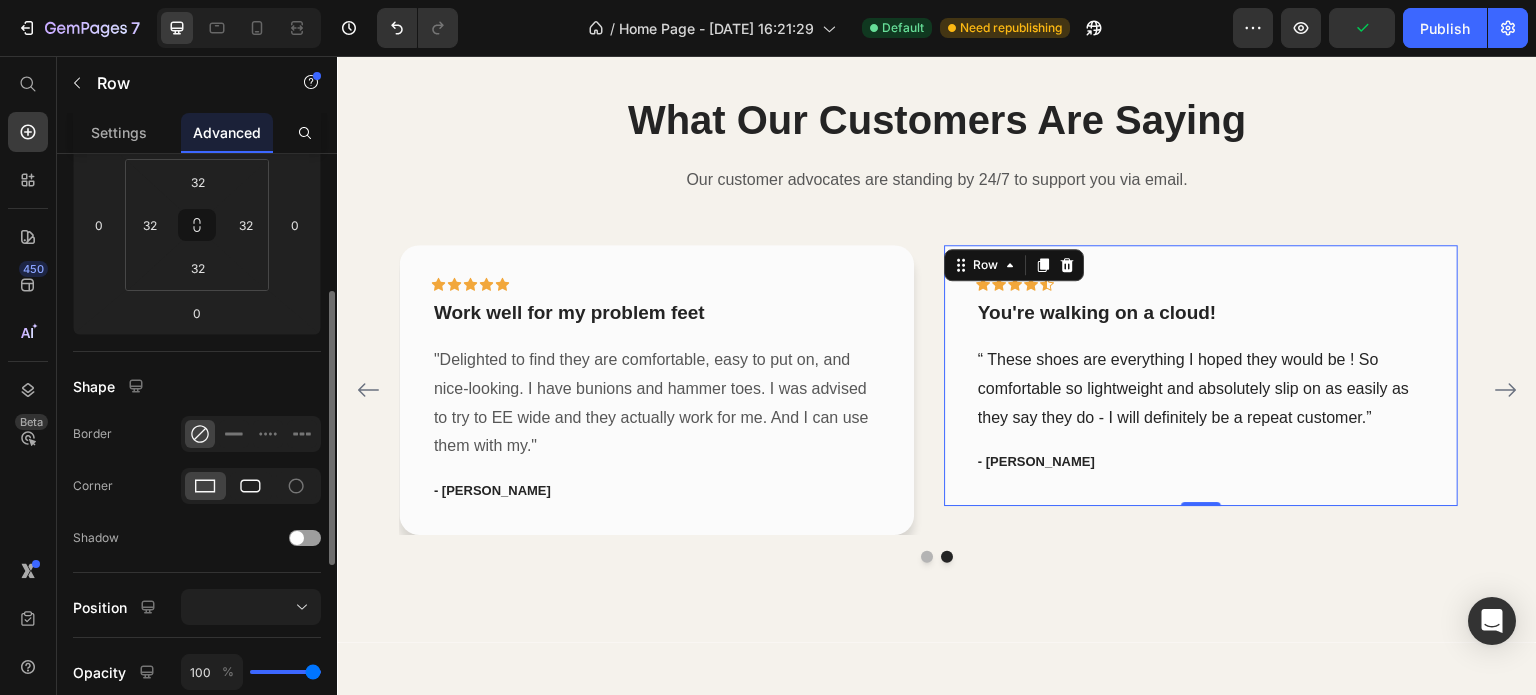 click 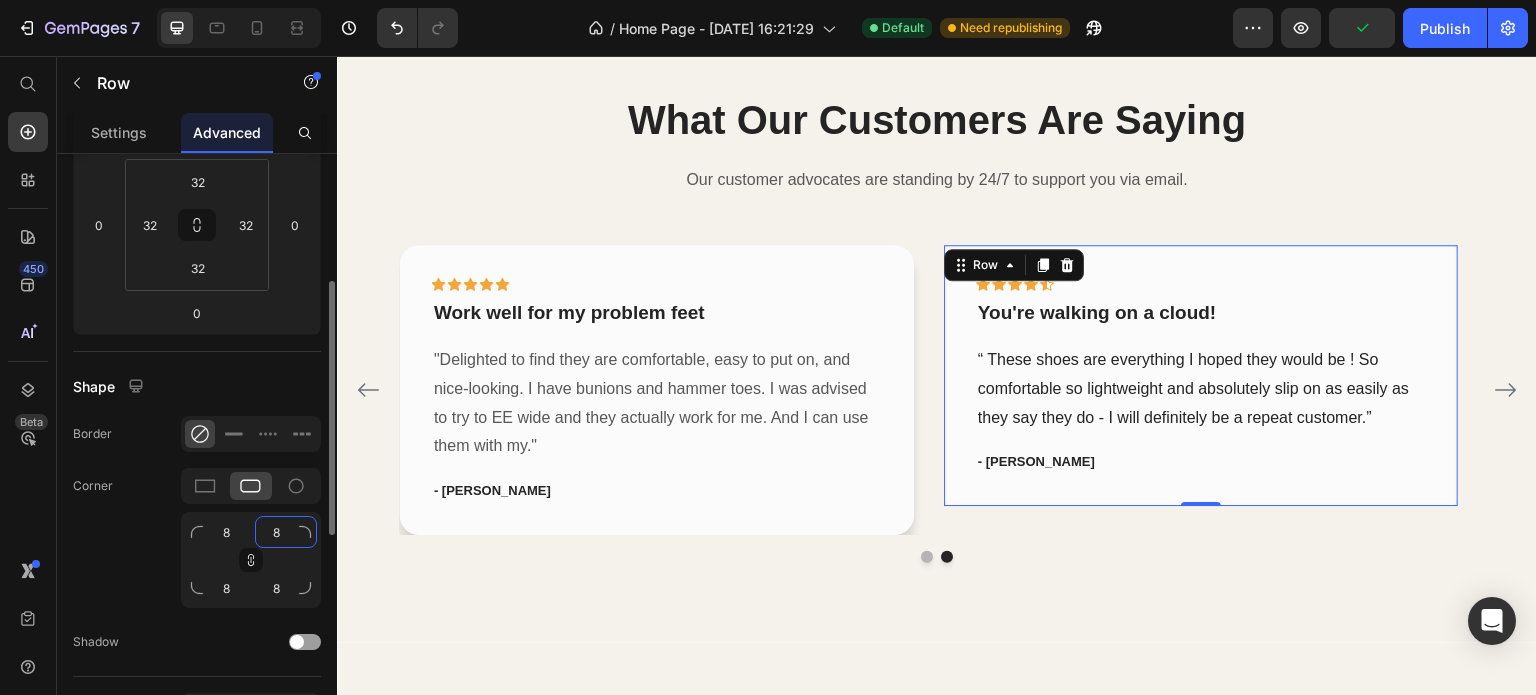 click on "8" 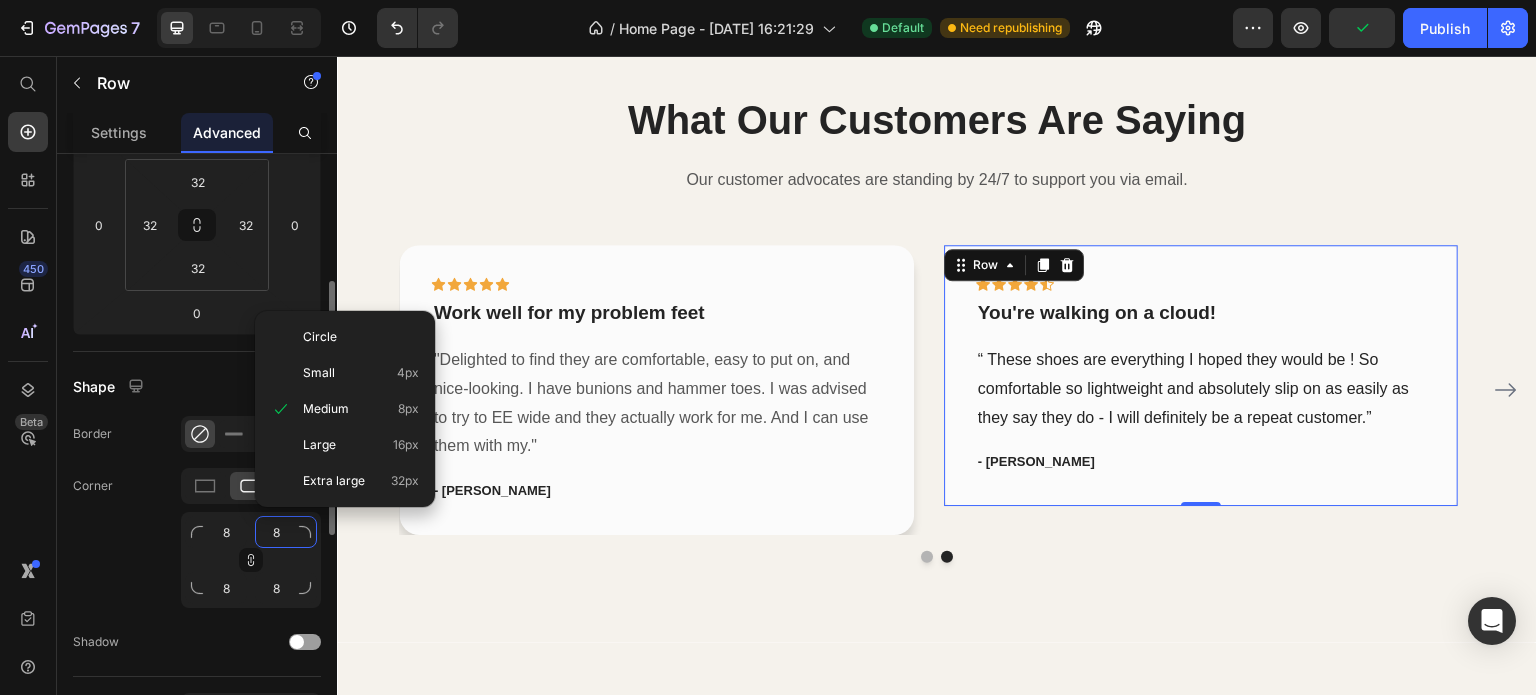 type on "2" 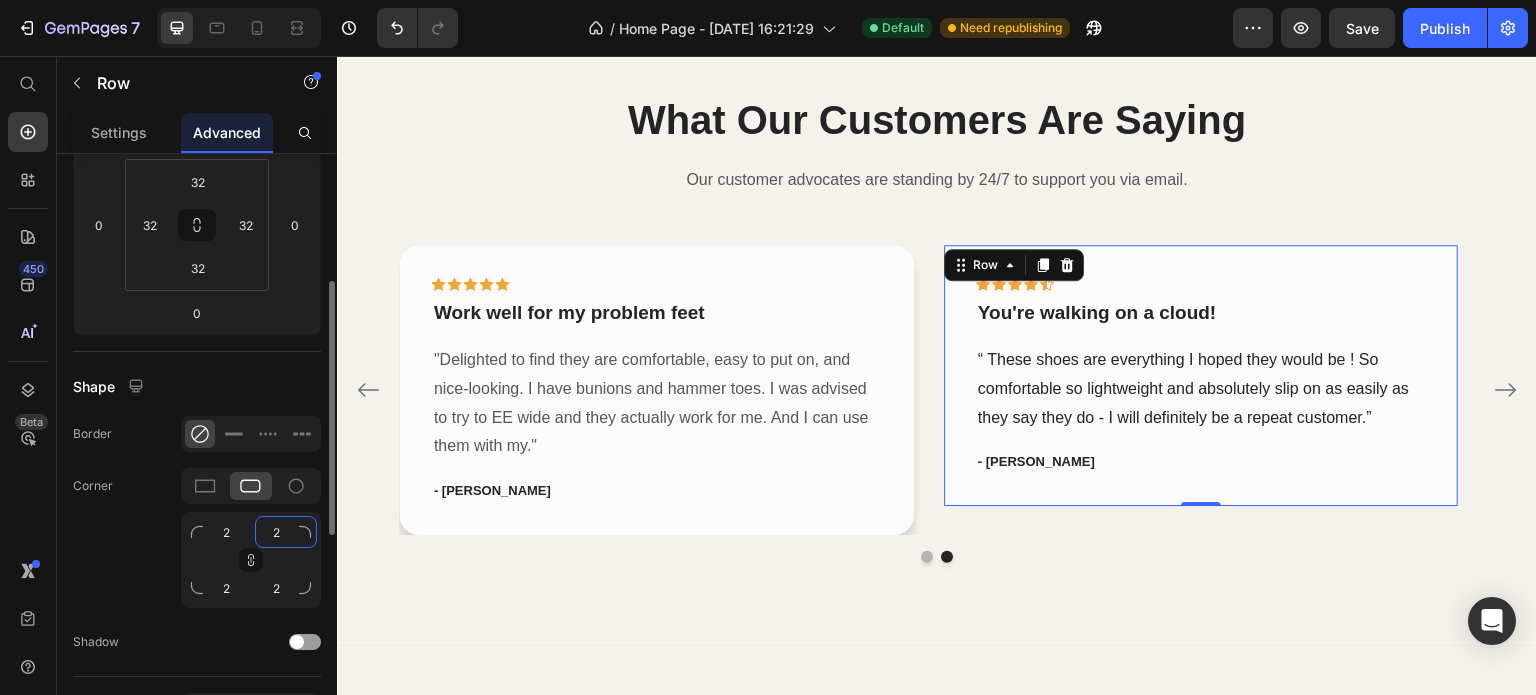 type on "20" 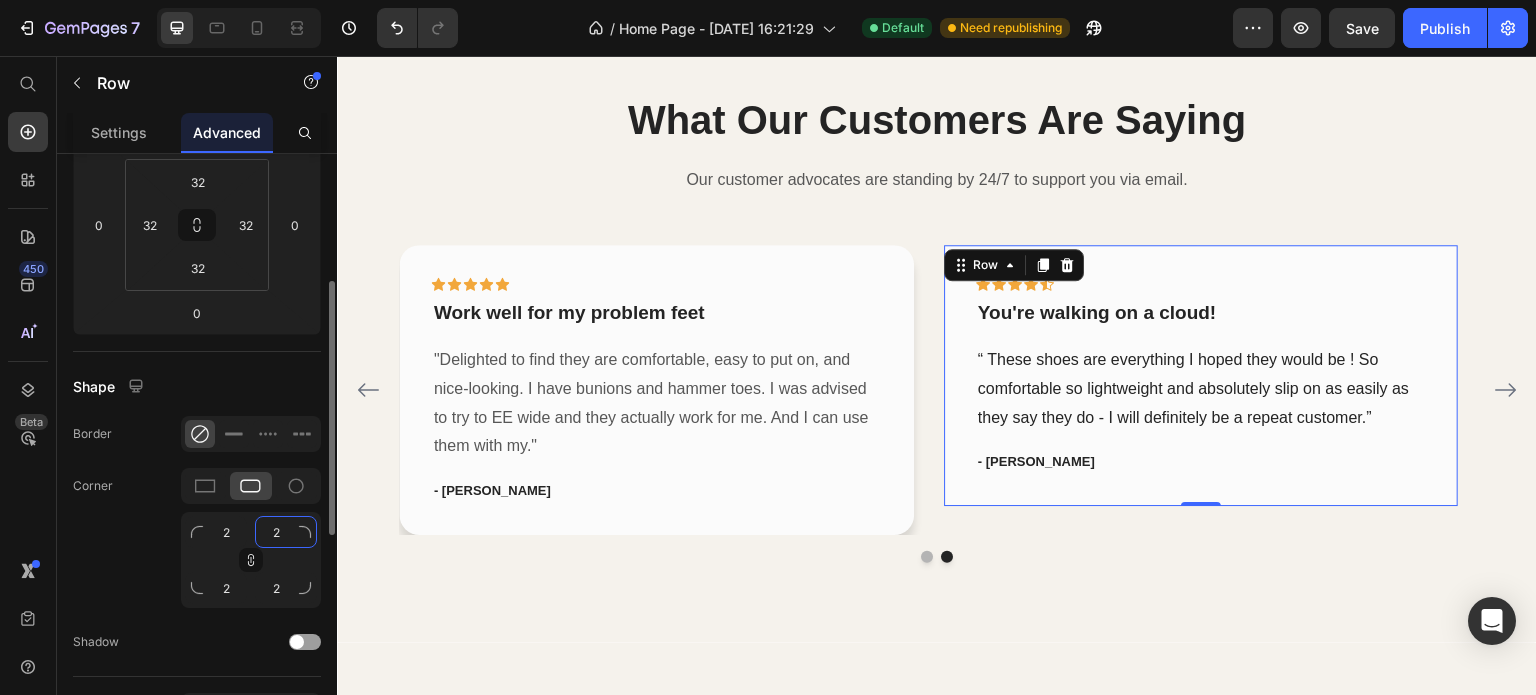 type on "20" 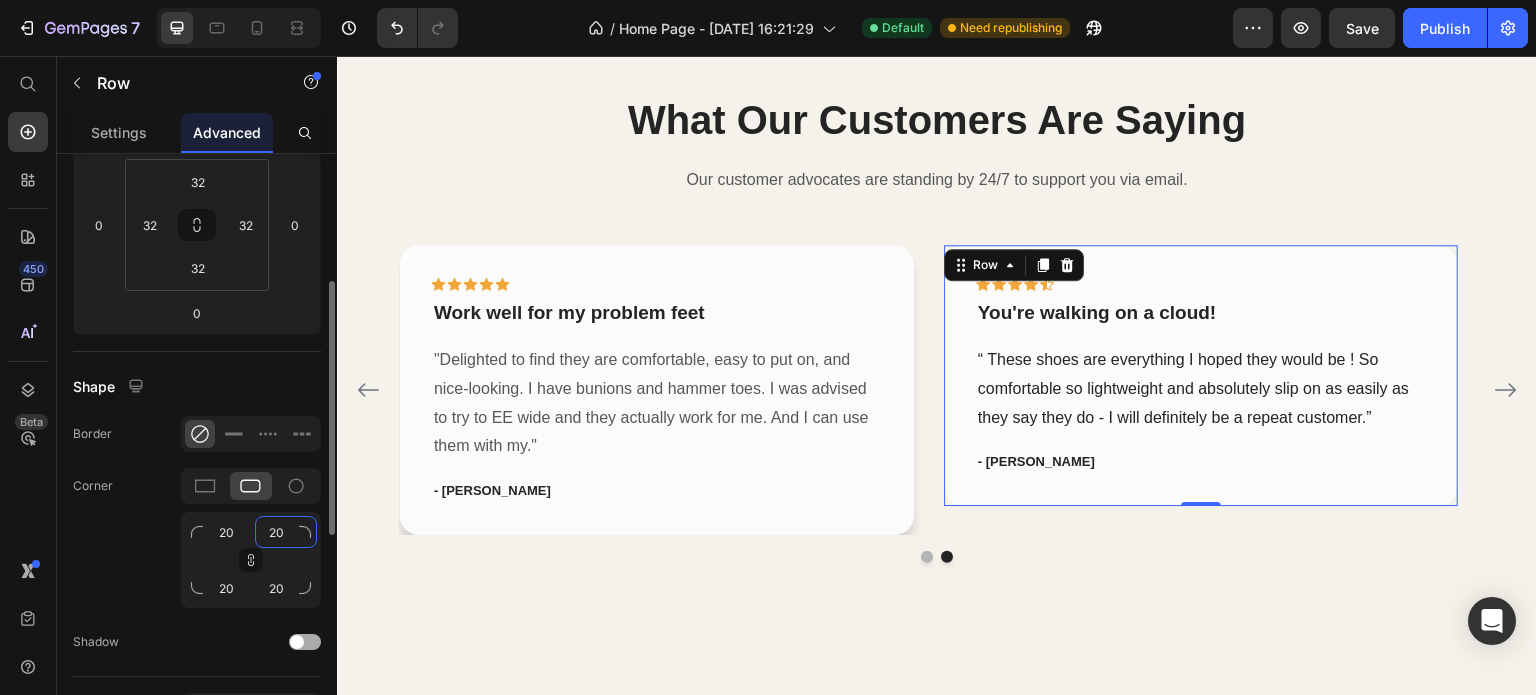 type on "20" 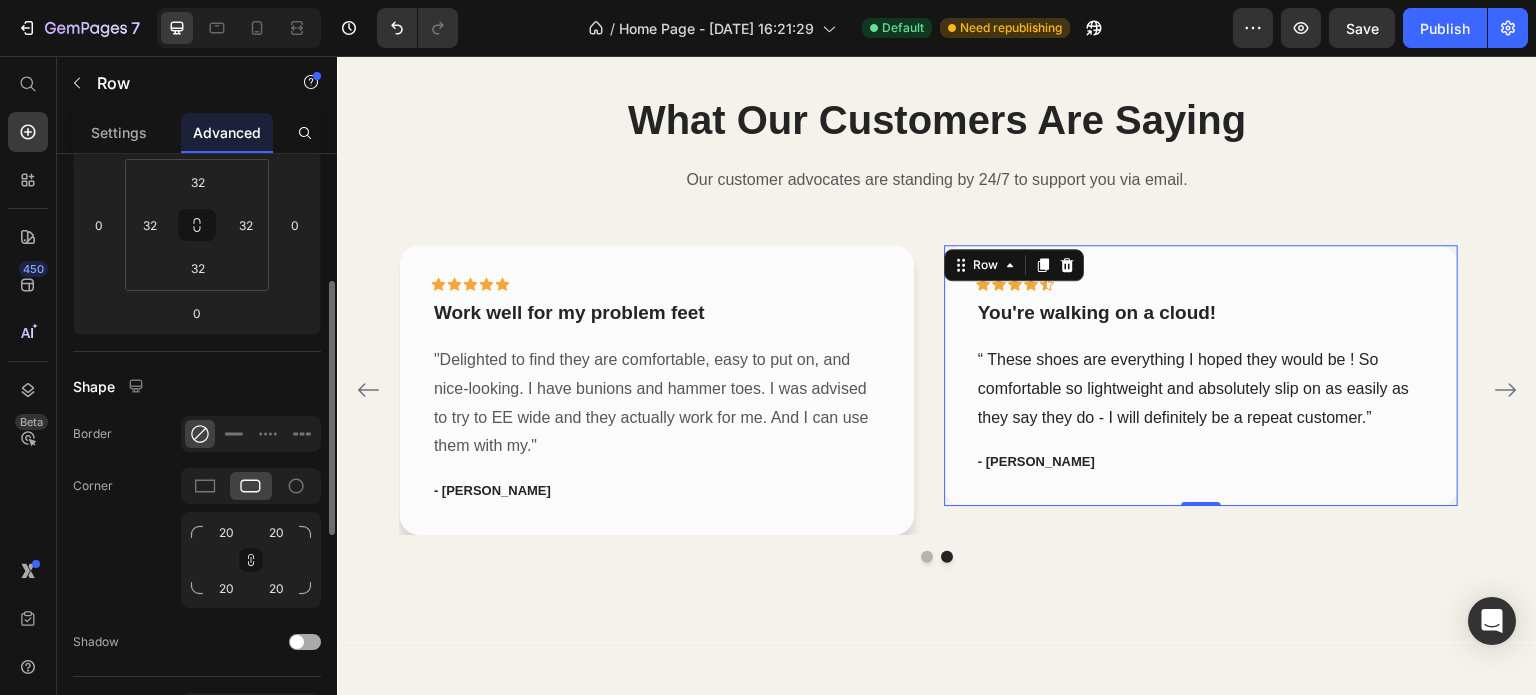 click at bounding box center (305, 642) 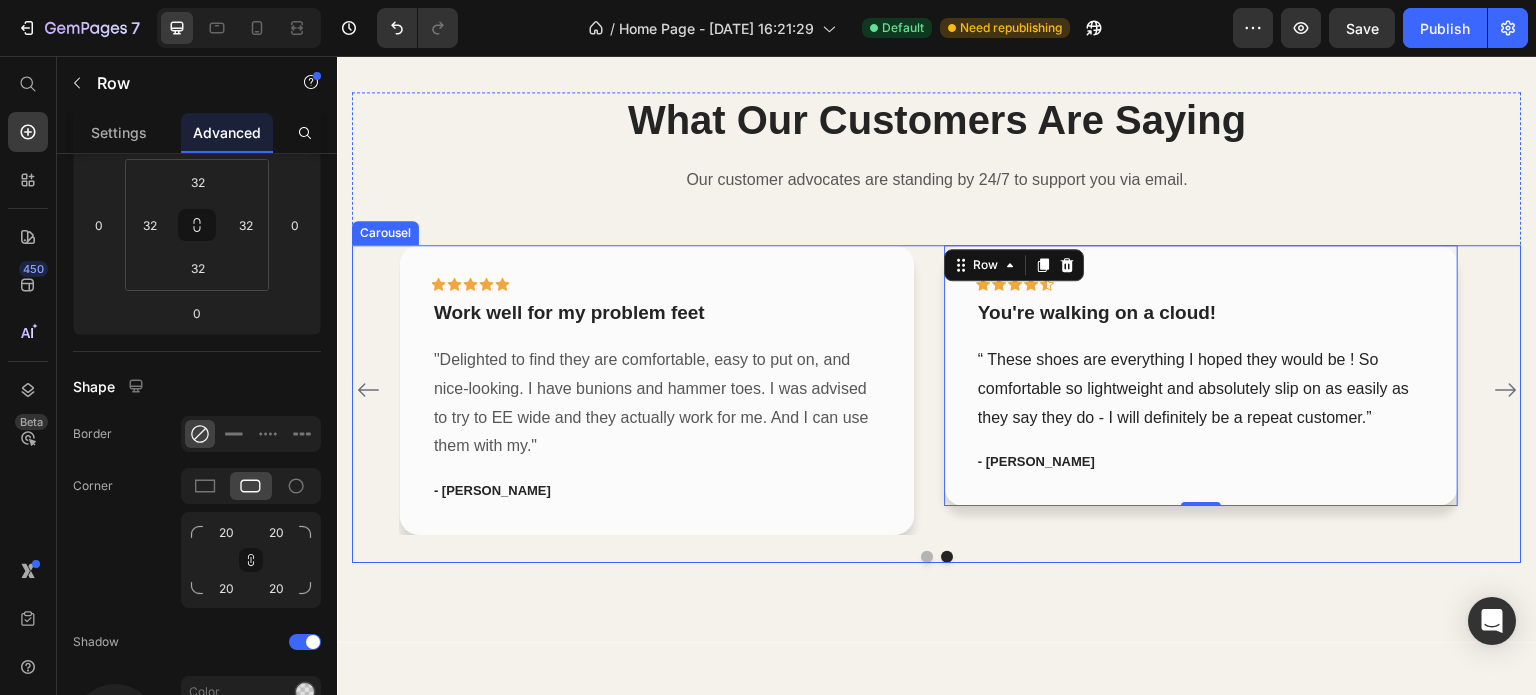 click 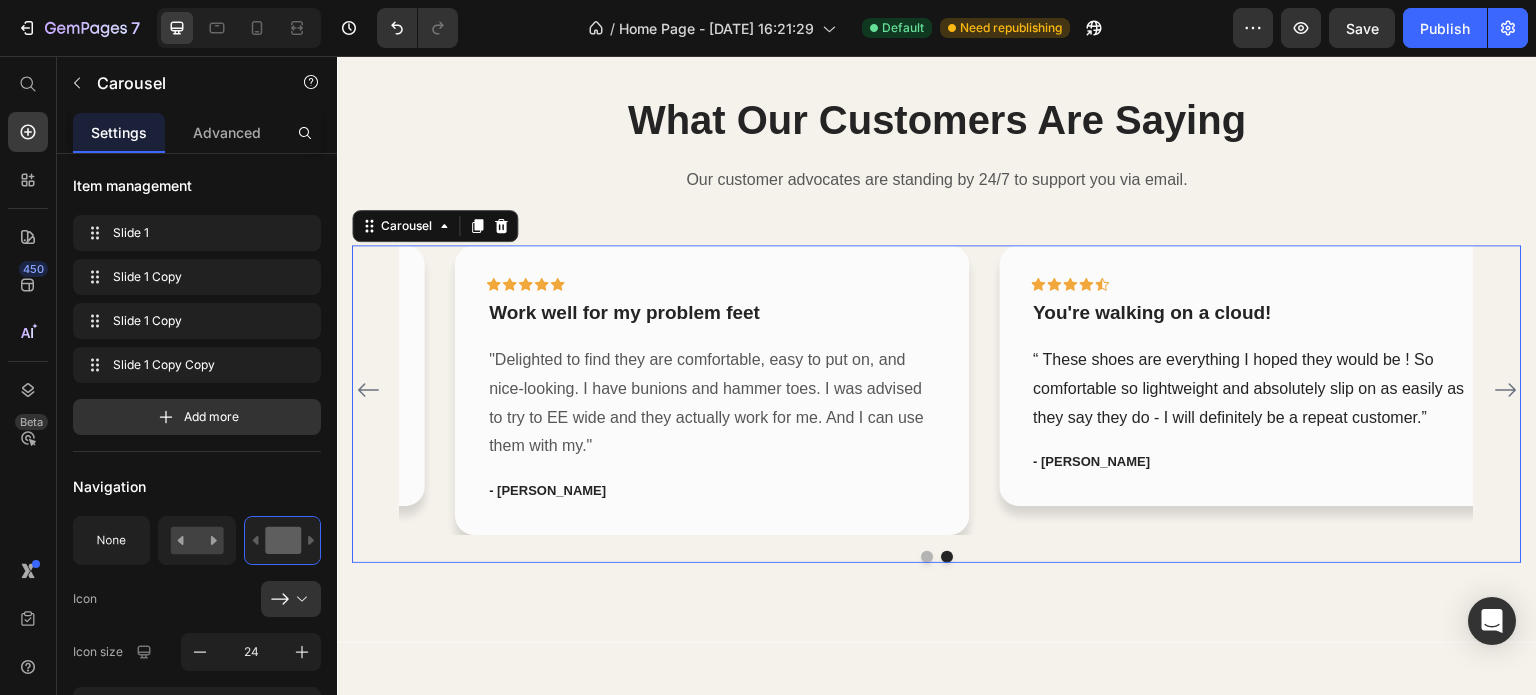 scroll, scrollTop: 0, scrollLeft: 0, axis: both 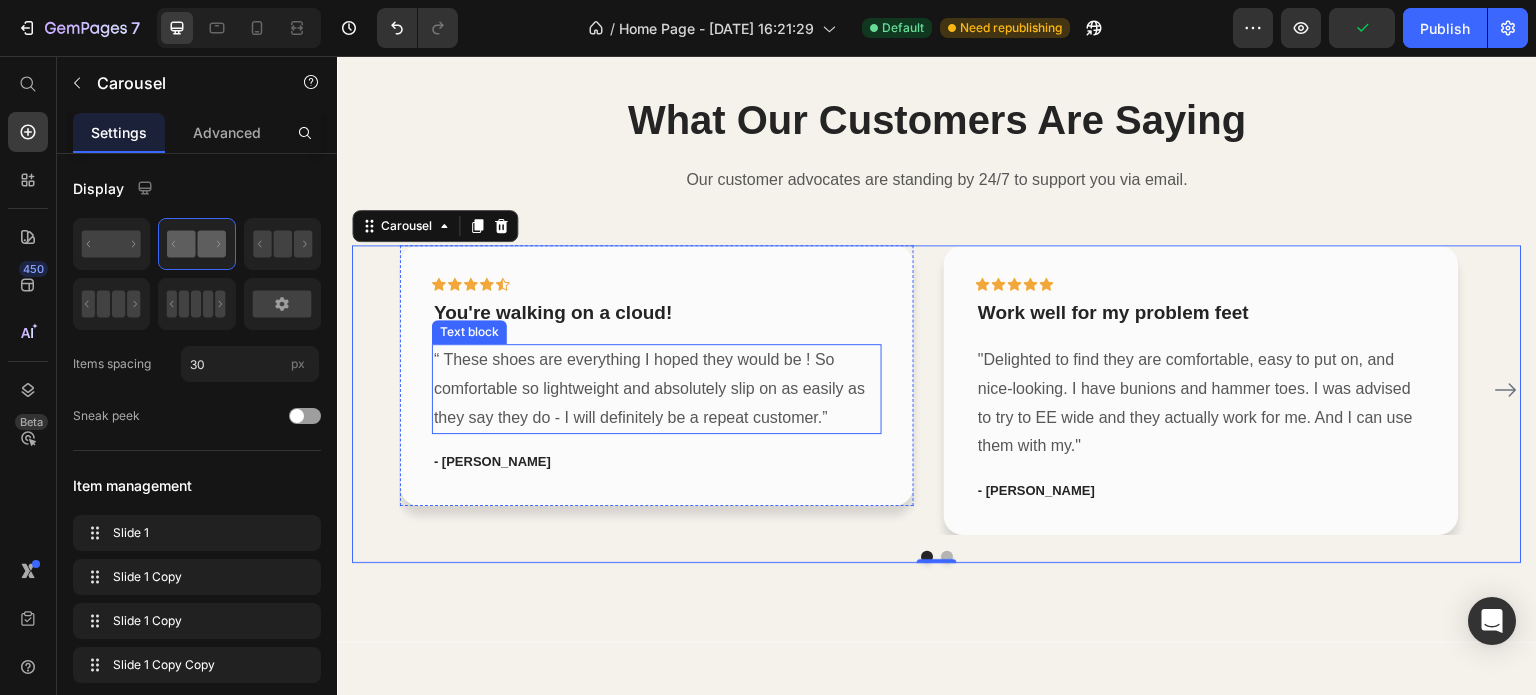 click on "“ These shoes are everything I hoped they would be ! So comfortable so lightweight and absolutely slip on as easily as they say they do - I will definitely be a repeat customer.”" at bounding box center [657, 389] 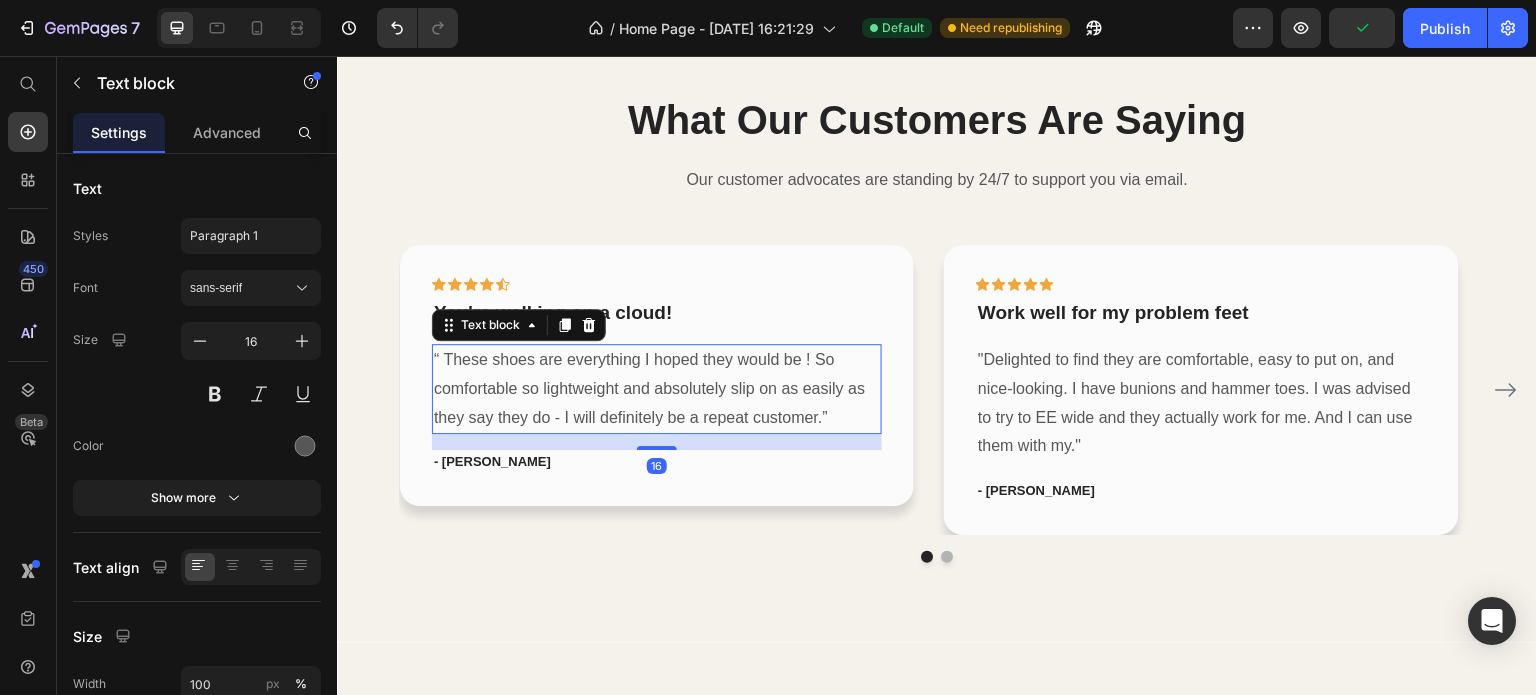 click on "“ These shoes are everything I hoped they would be ! So comfortable so lightweight and absolutely slip on as easily as they say they do - I will definitely be a repeat customer.”" at bounding box center (657, 389) 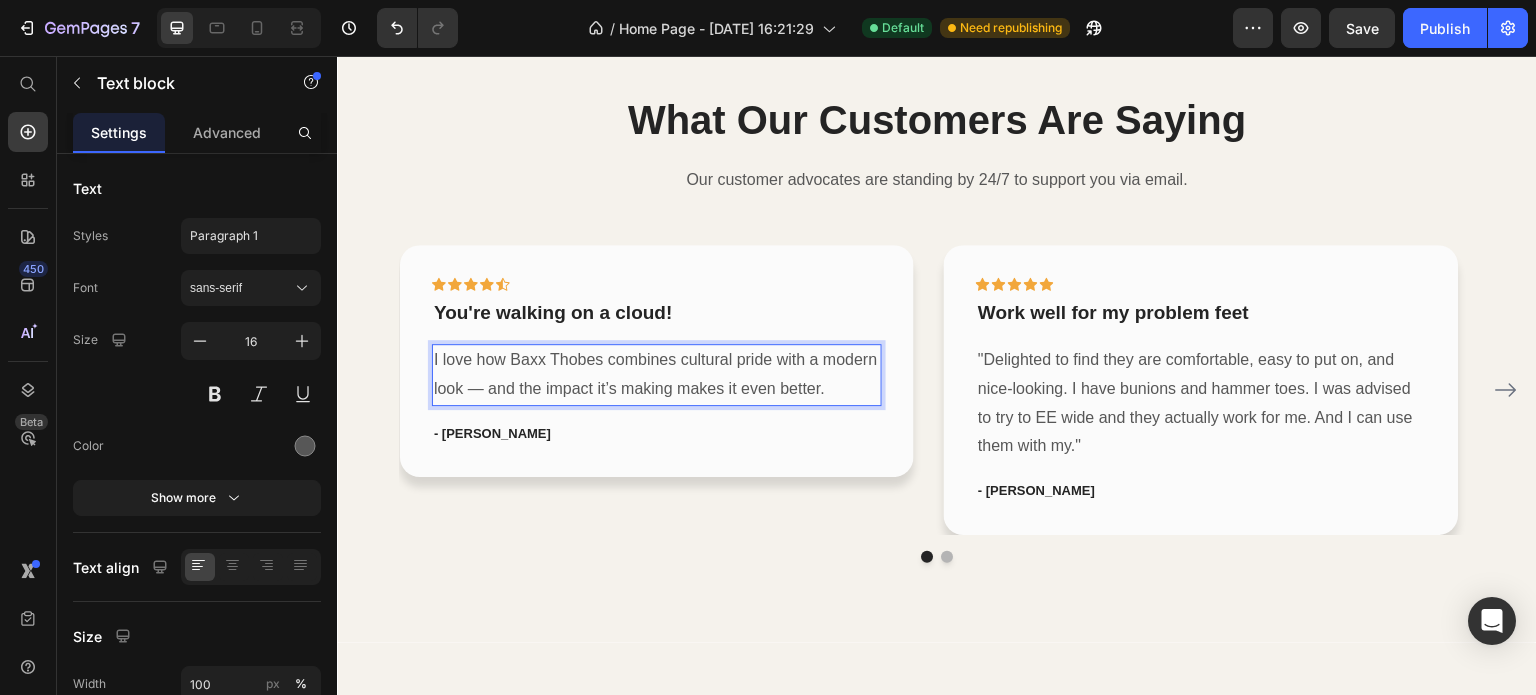 click on "I love how Baxx Thobes combines cultural pride with a modern look — and the impact it’s making makes it even better." at bounding box center (657, 375) 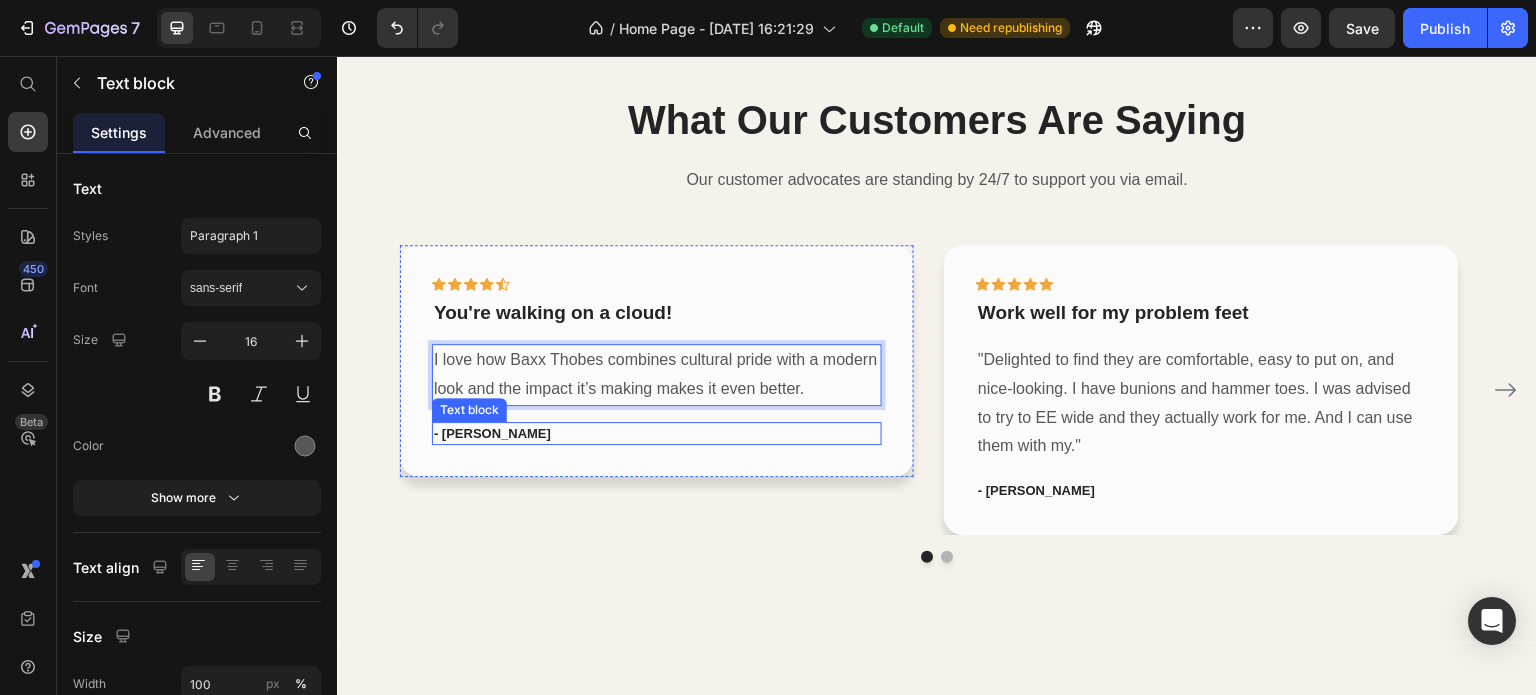 click on "- Ryan S." at bounding box center [657, 434] 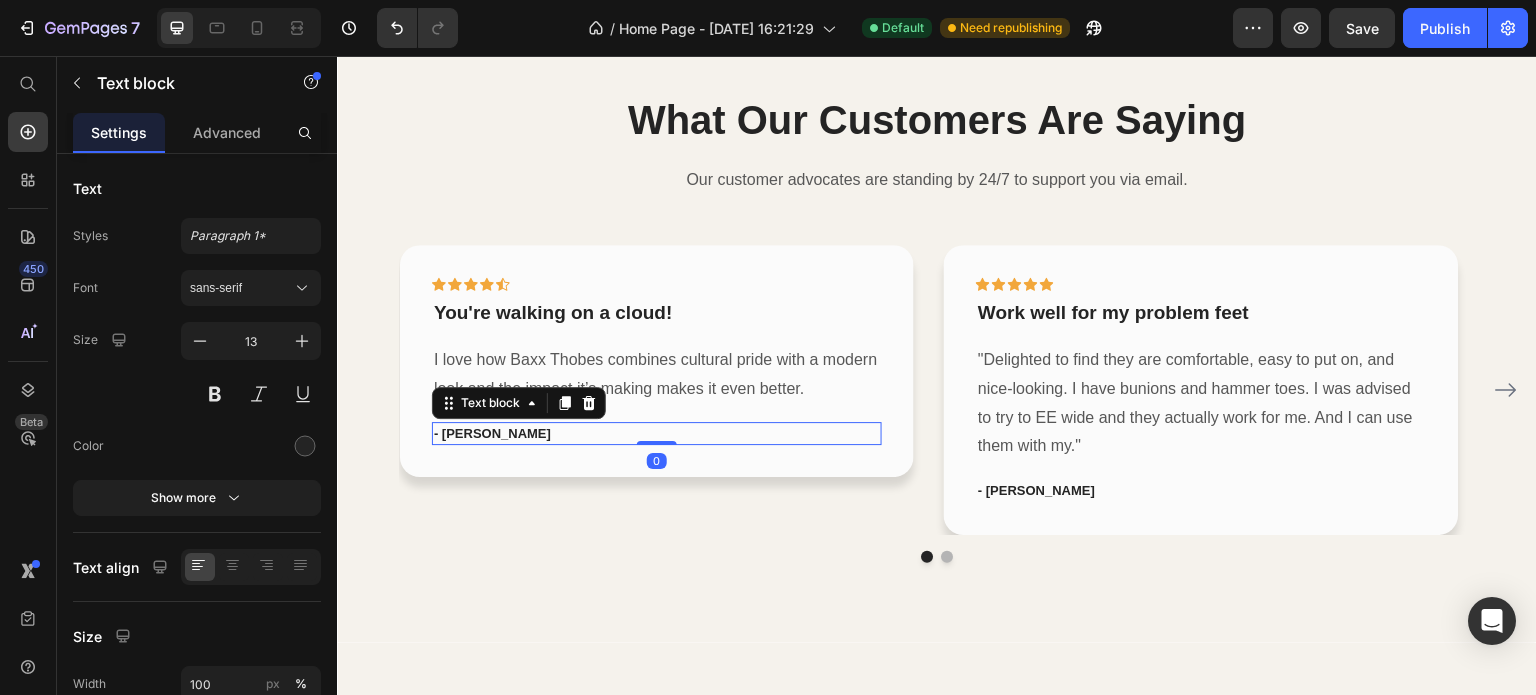 click on "- Ryan S." at bounding box center (657, 434) 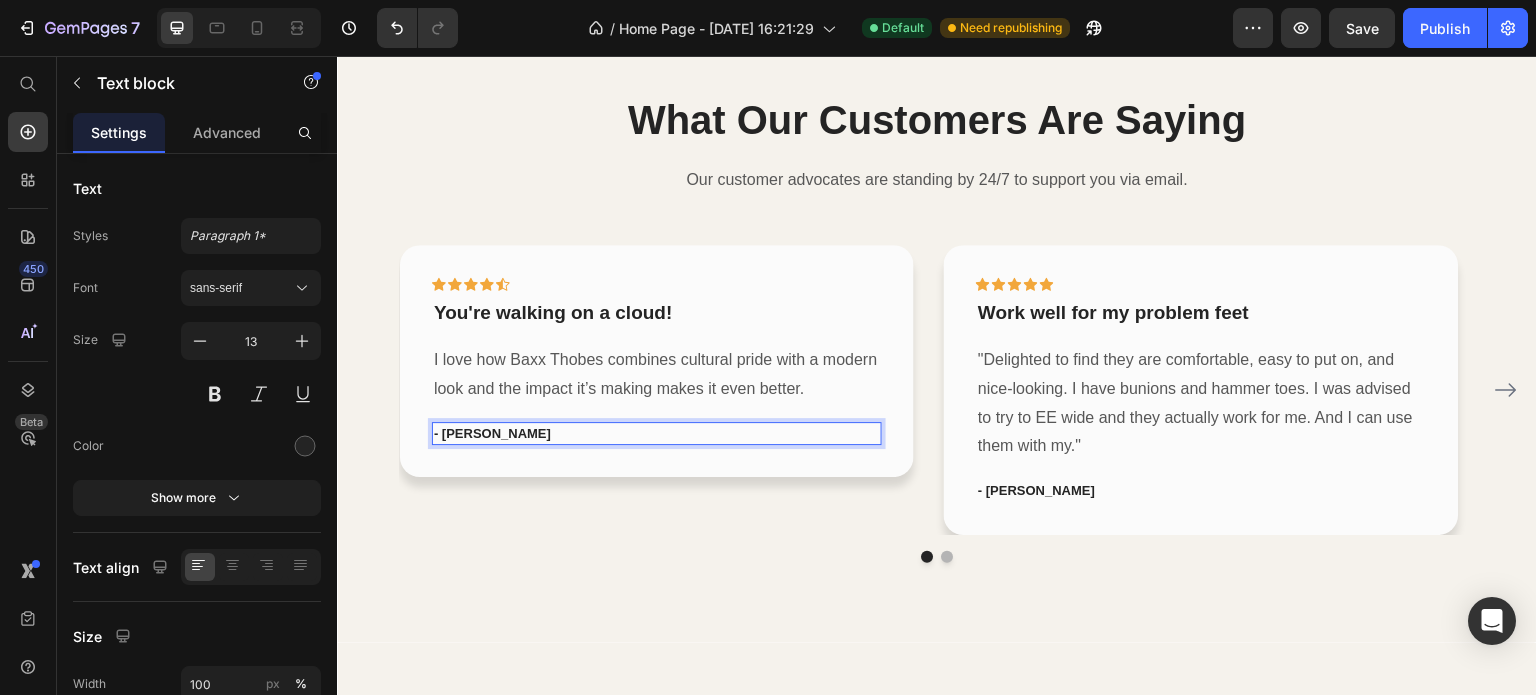click on "- Ryan S." at bounding box center [657, 434] 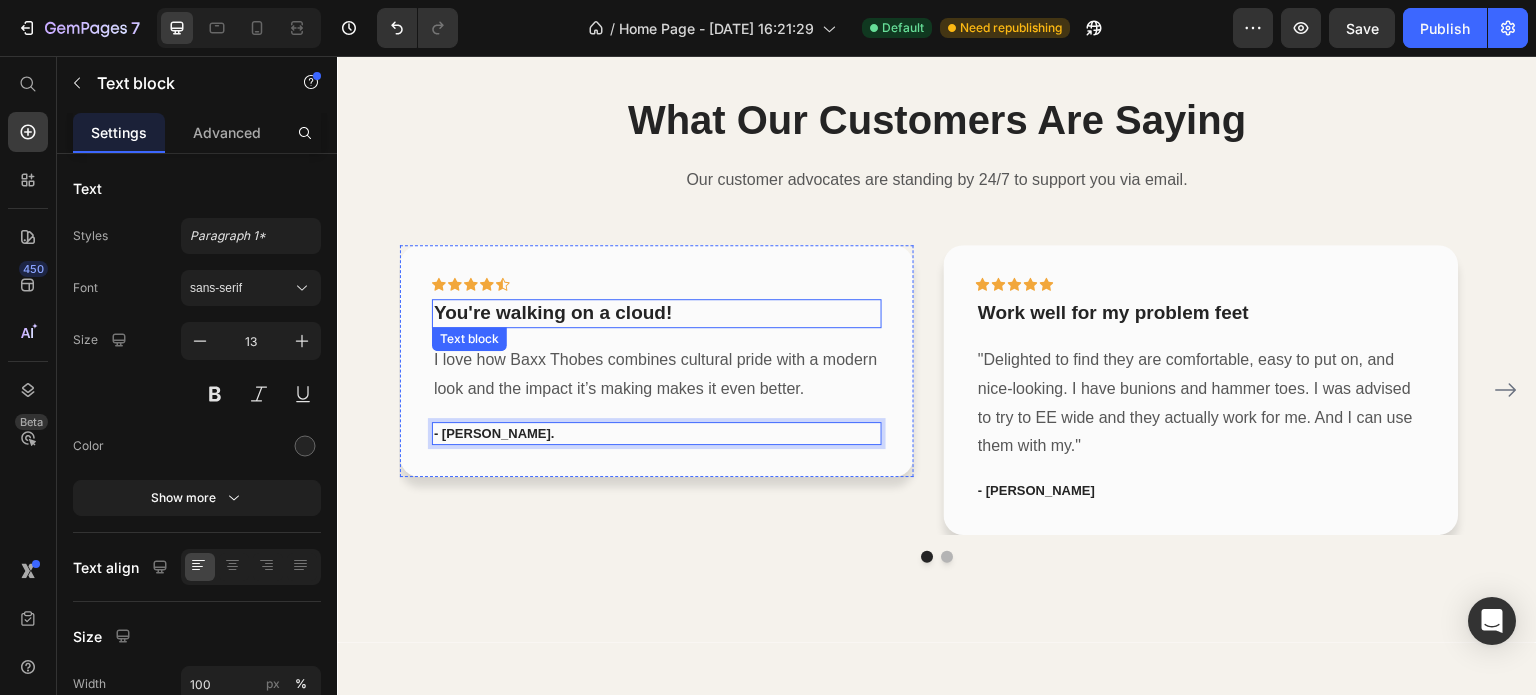 click on "You're walking on a cloud!" at bounding box center [657, 313] 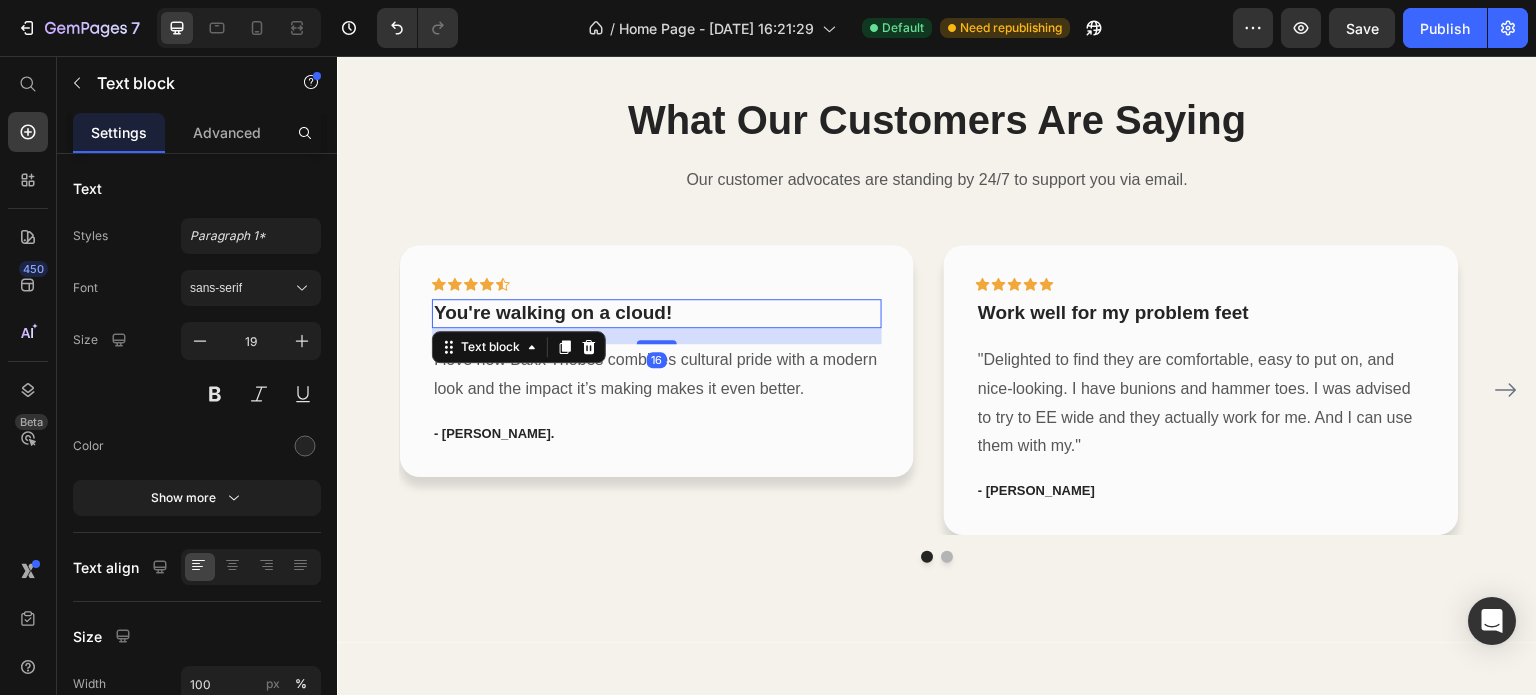 click on "You're walking on a cloud!" at bounding box center (657, 313) 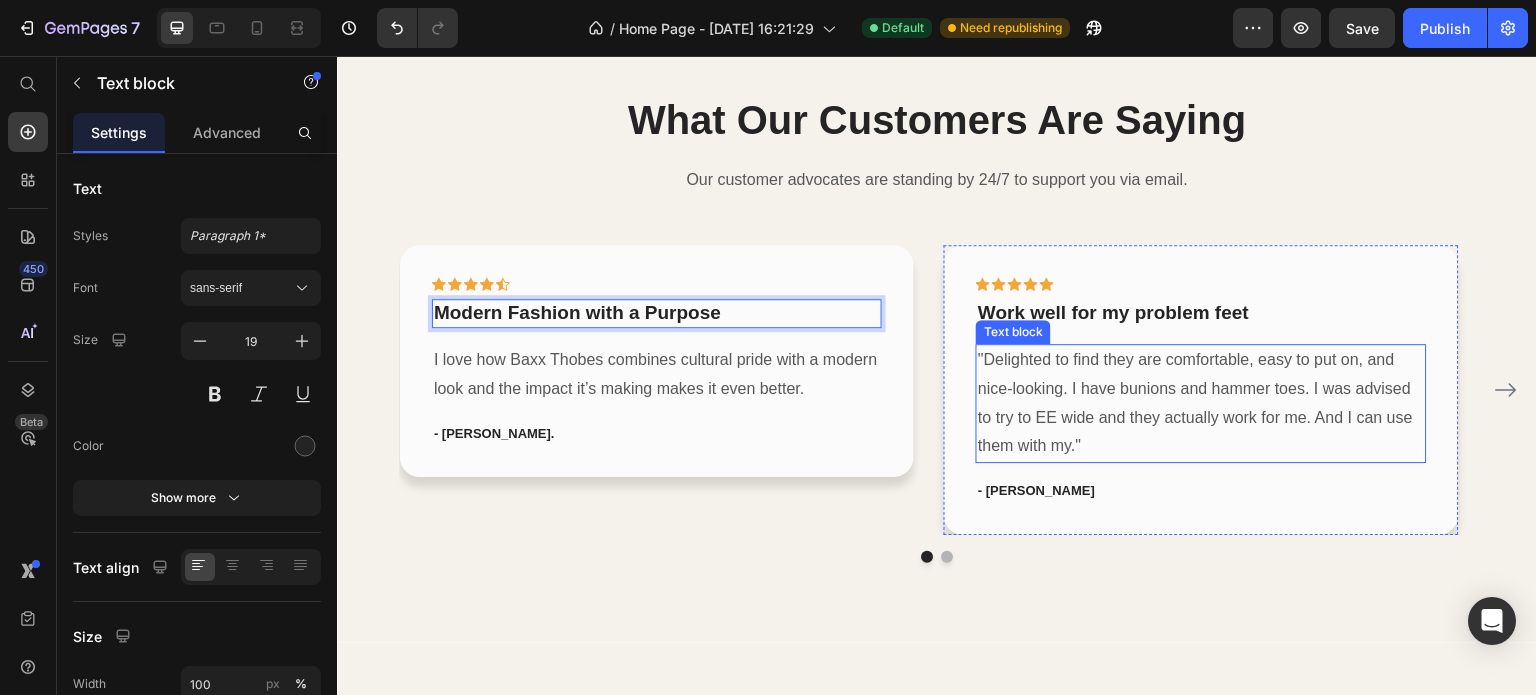 click on ""Delighted to find they are comfortable, easy to put on, and nice-looking. I have bunions and hammer toes. I was advised to try to EE wide and they actually work for me. And I can use them with my."" at bounding box center (1201, 403) 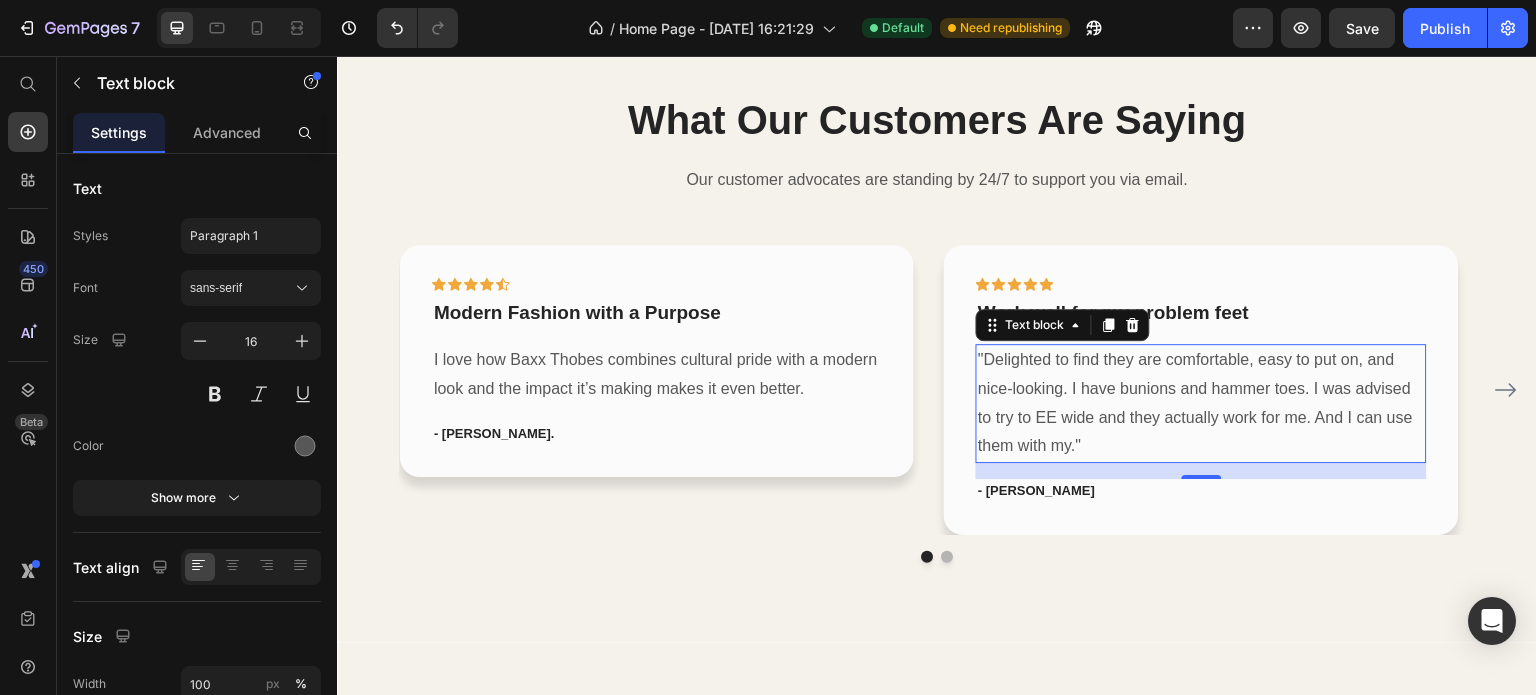 click on "Icon
Icon
Icon
Icon
Icon Row Work well for my problem feet Text block "Delighted to find they are comfortable, easy to put on, and nice-looking. I have bunions and hammer toes. I was advised to try to EE wide and they actually work for me. And I can use them with my." Text block   16 - Travis J. Text block" at bounding box center (1201, 389) 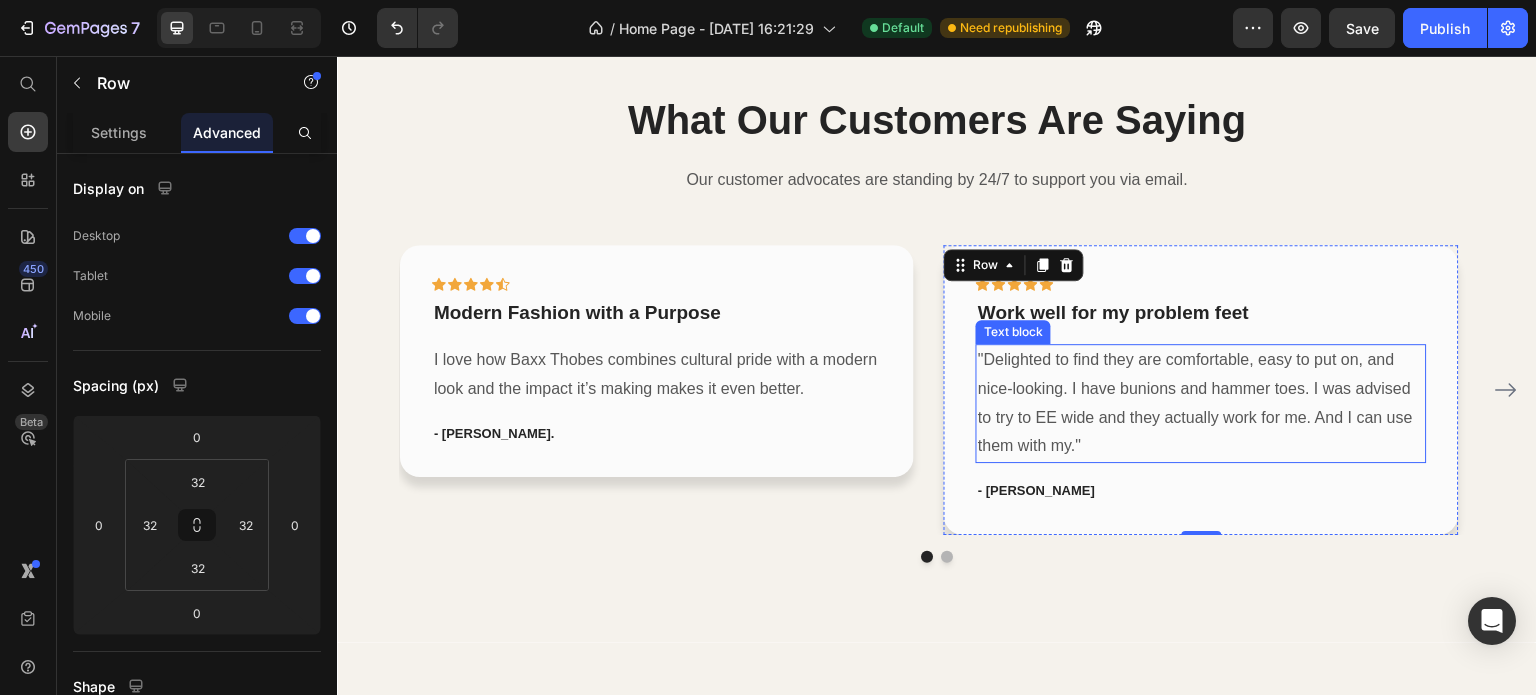 click on ""Delighted to find they are comfortable, easy to put on, and nice-looking. I have bunions and hammer toes. I was advised to try to EE wide and they actually work for me. And I can use them with my."" at bounding box center [1201, 403] 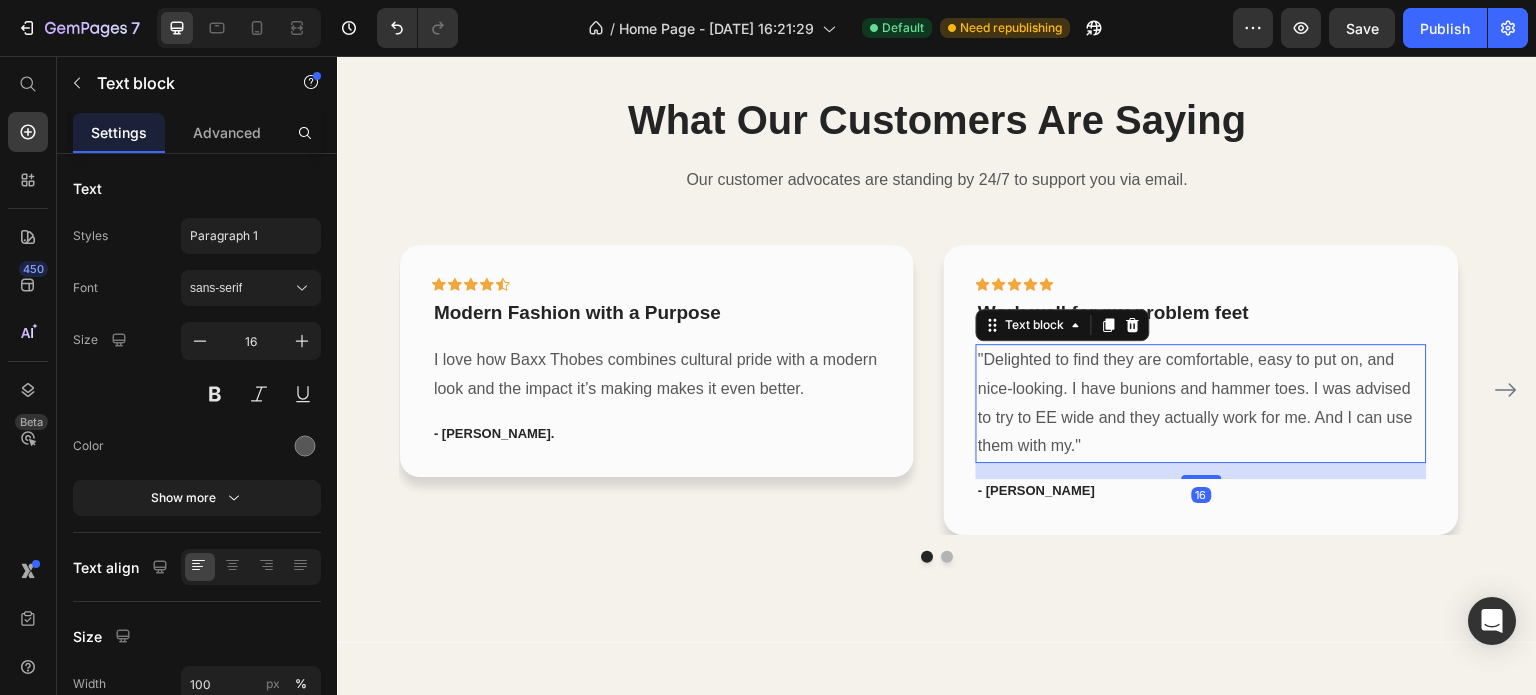 click on ""Delighted to find they are comfortable, easy to put on, and nice-looking. I have bunions and hammer toes. I was advised to try to EE wide and they actually work for me. And I can use them with my."" at bounding box center [1201, 403] 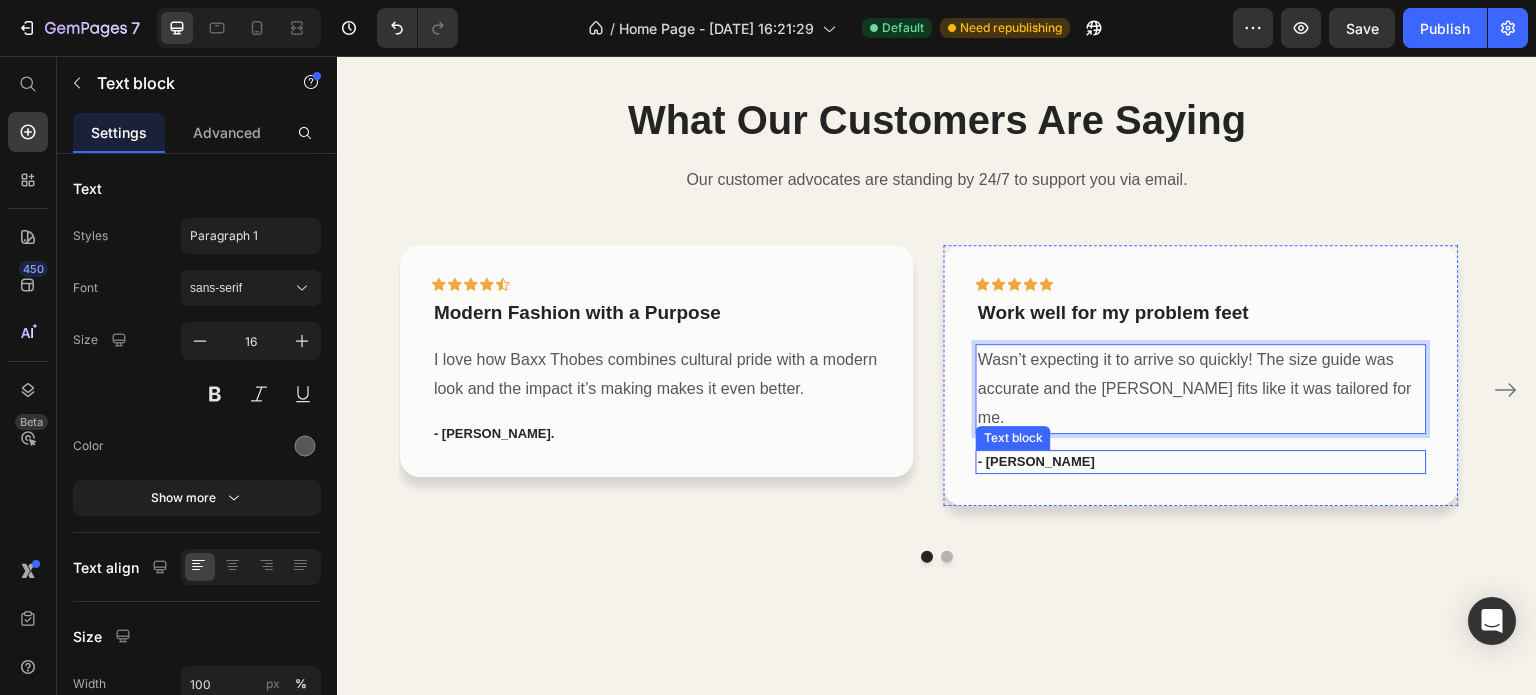 click on "- Travis J." at bounding box center (1201, 462) 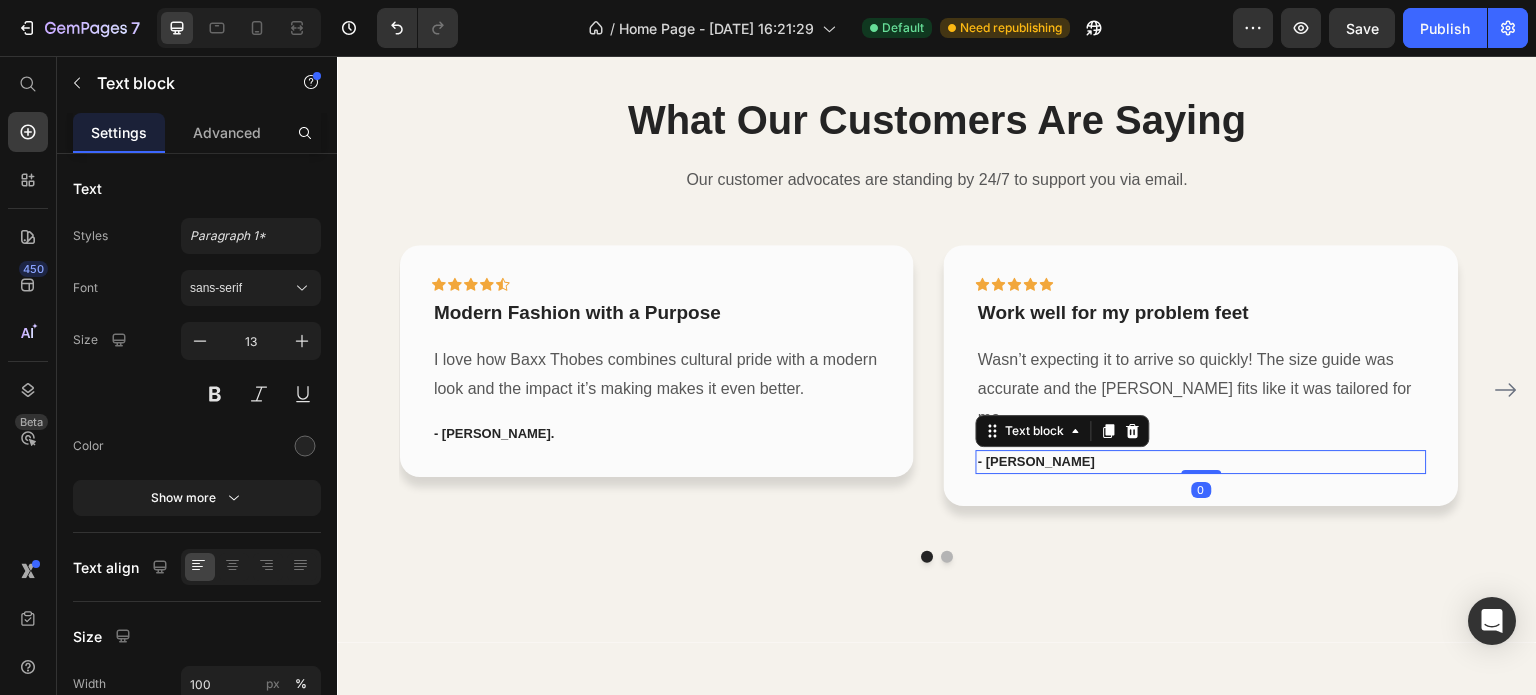 click on "- Travis J." at bounding box center [1201, 462] 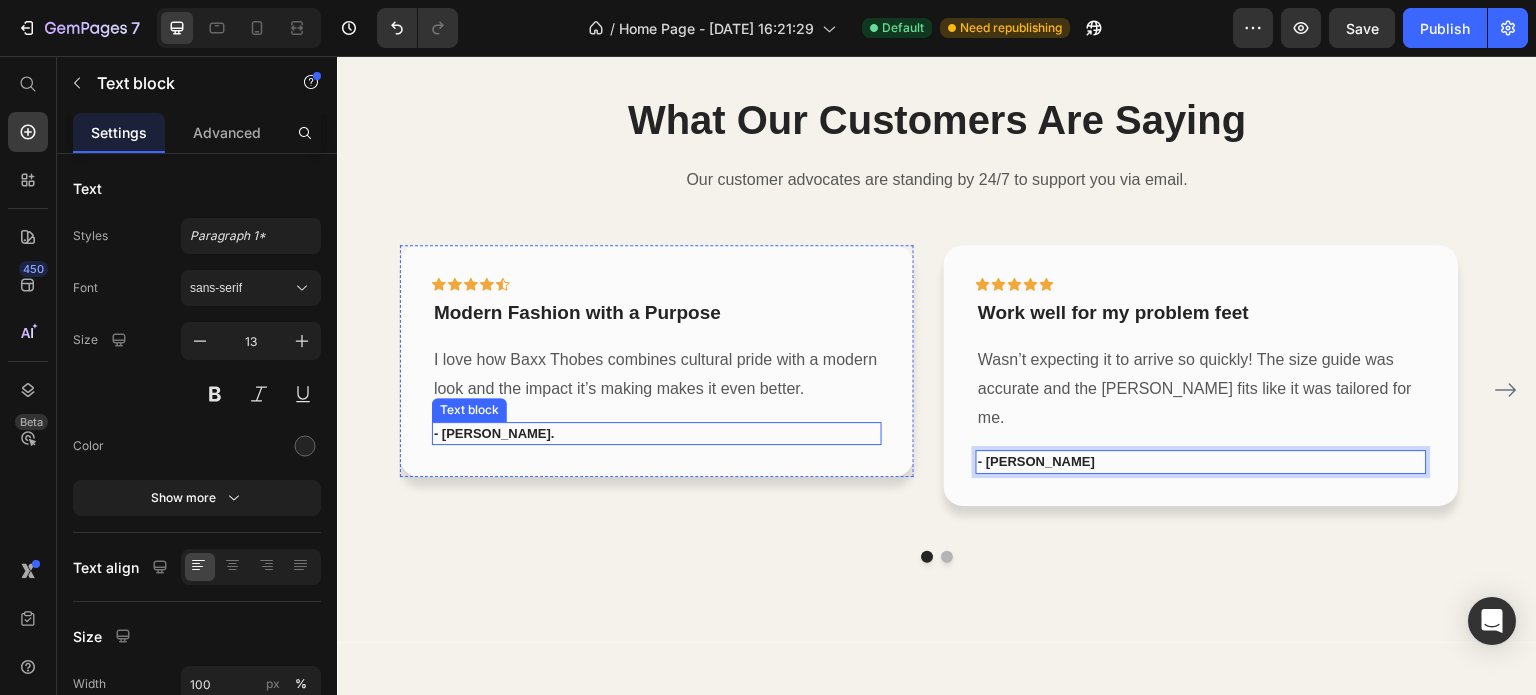 click on "- Areeba Khan." at bounding box center (657, 434) 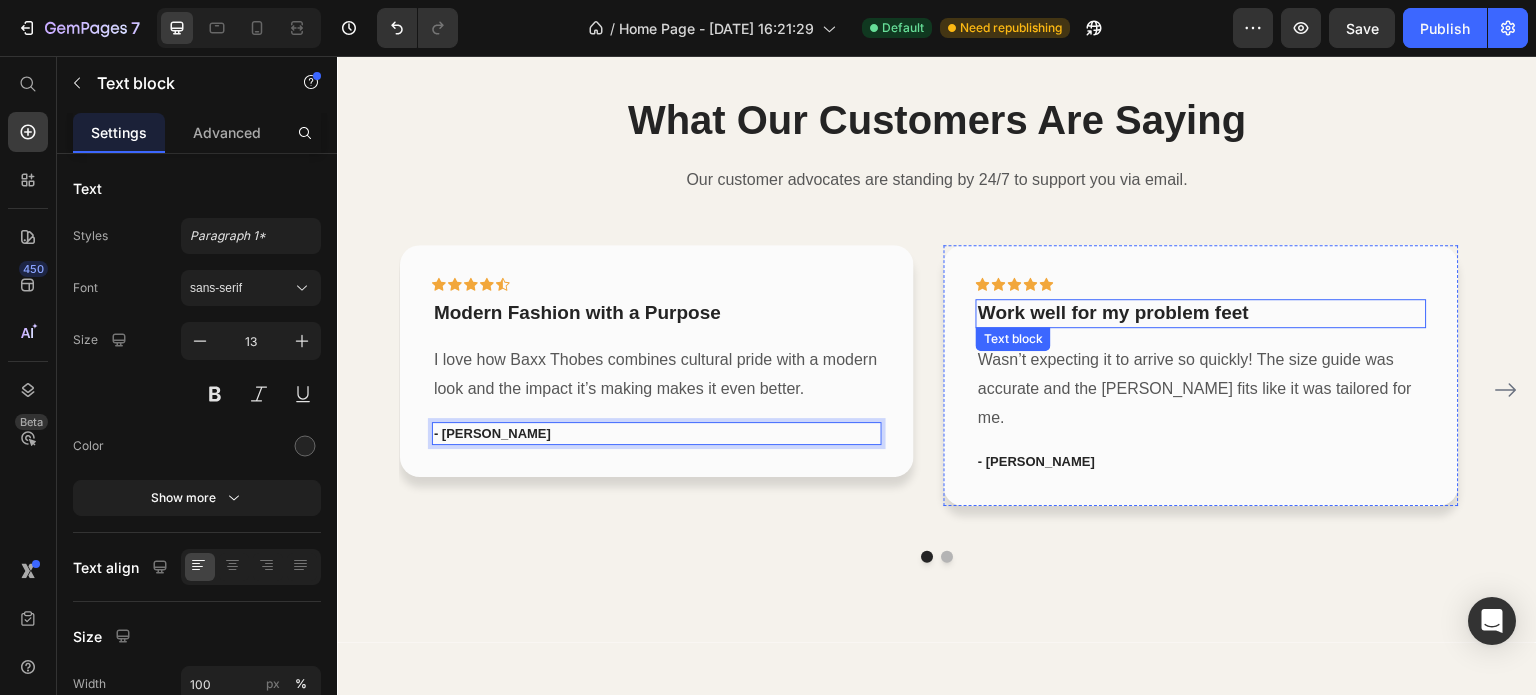 click on "Work well for my problem feet" at bounding box center (1201, 313) 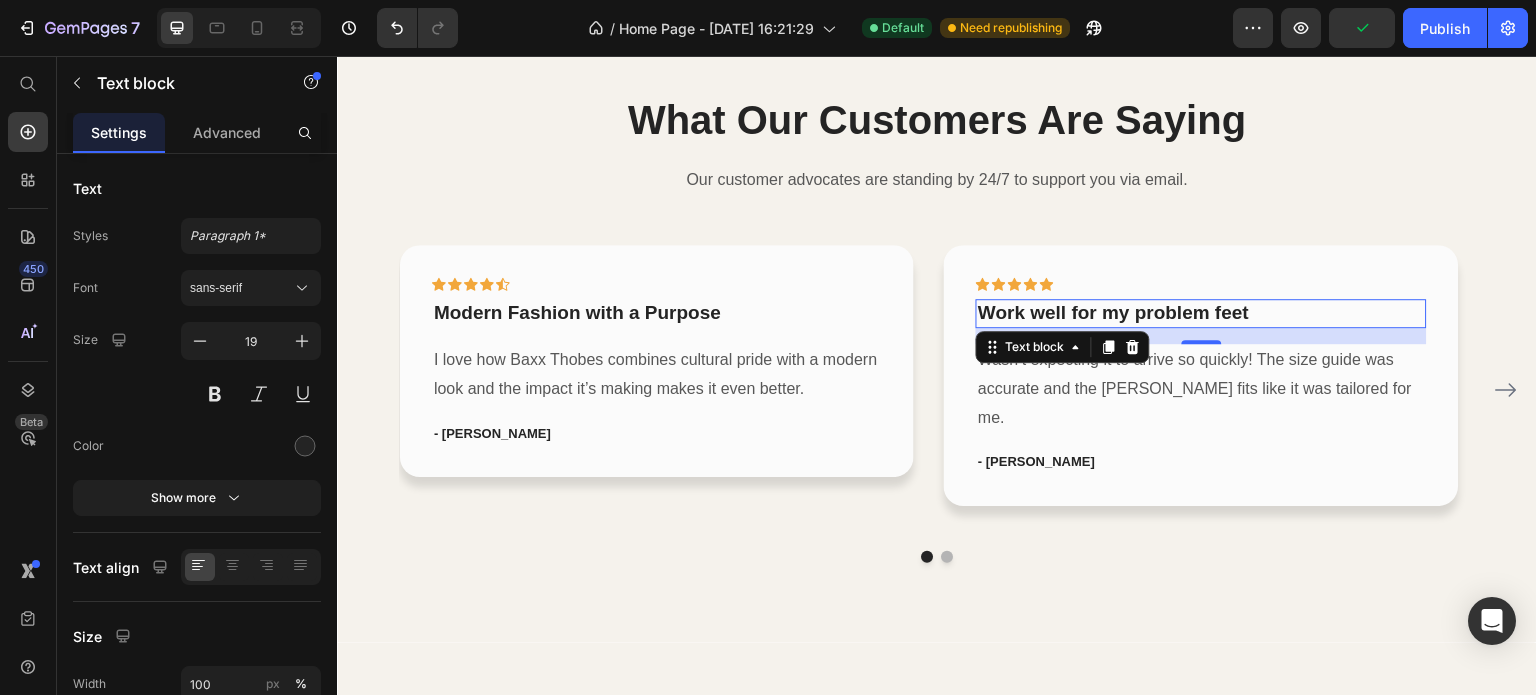 click on "Work well for my problem feet" at bounding box center [1201, 313] 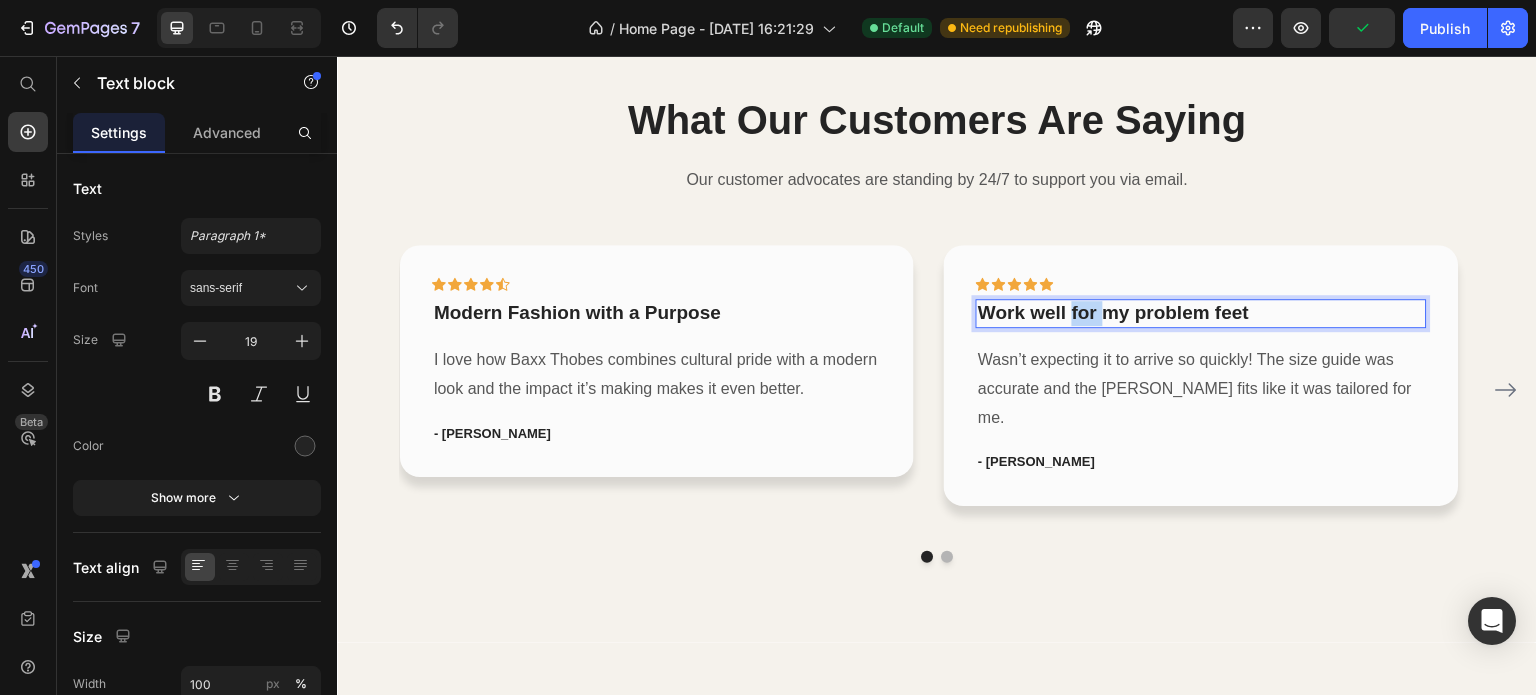 click on "Work well for my problem feet" at bounding box center [1201, 313] 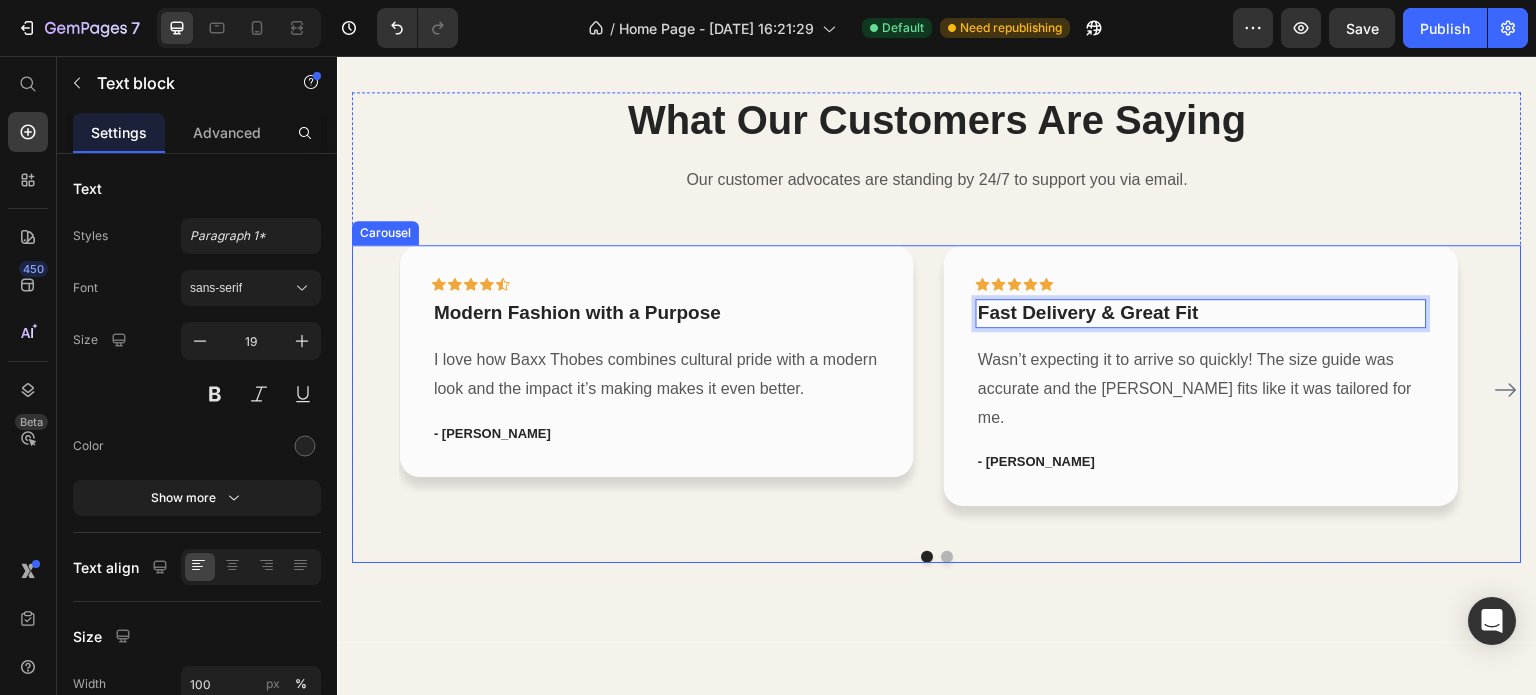 click 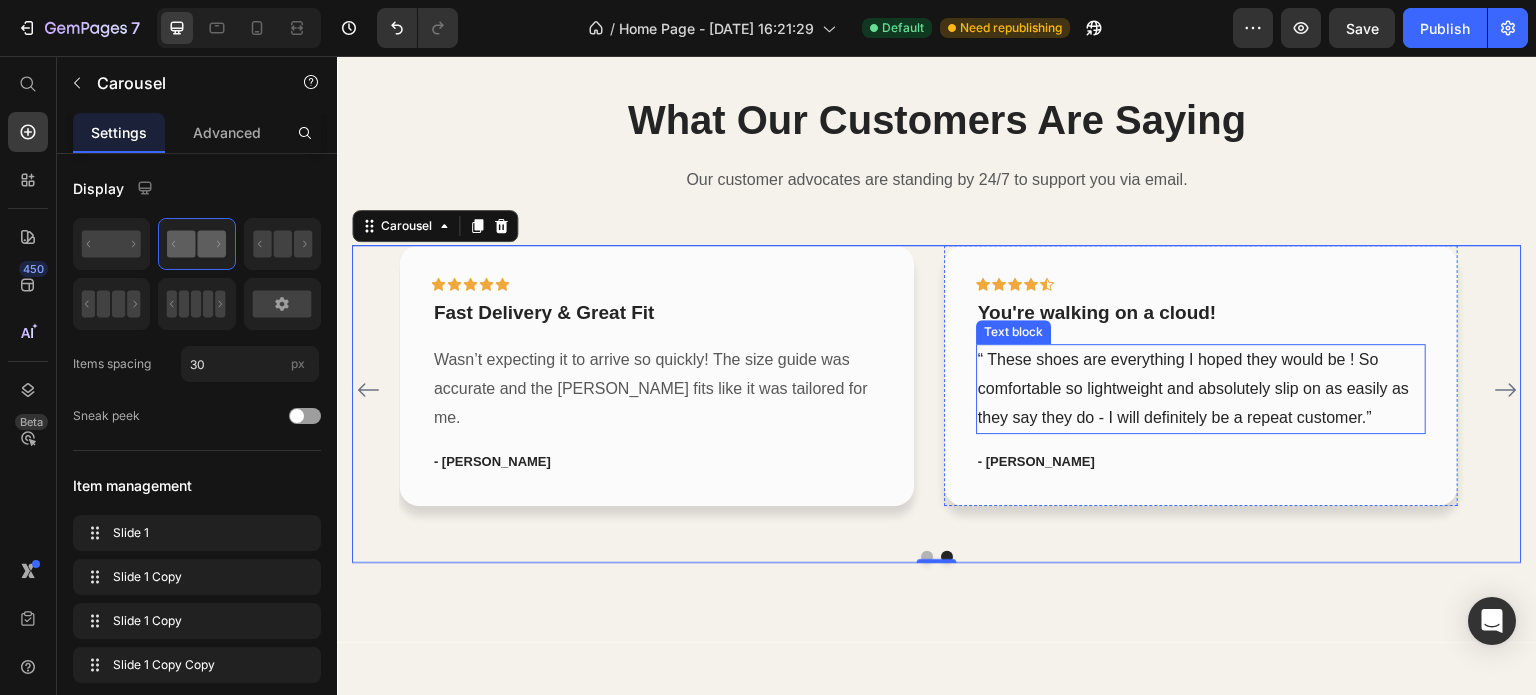 click on "“ These shoes are everything I hoped they would be ! So comfortable so lightweight and absolutely slip on as easily as they say they do - I will definitely be a repeat customer.”" at bounding box center [1201, 389] 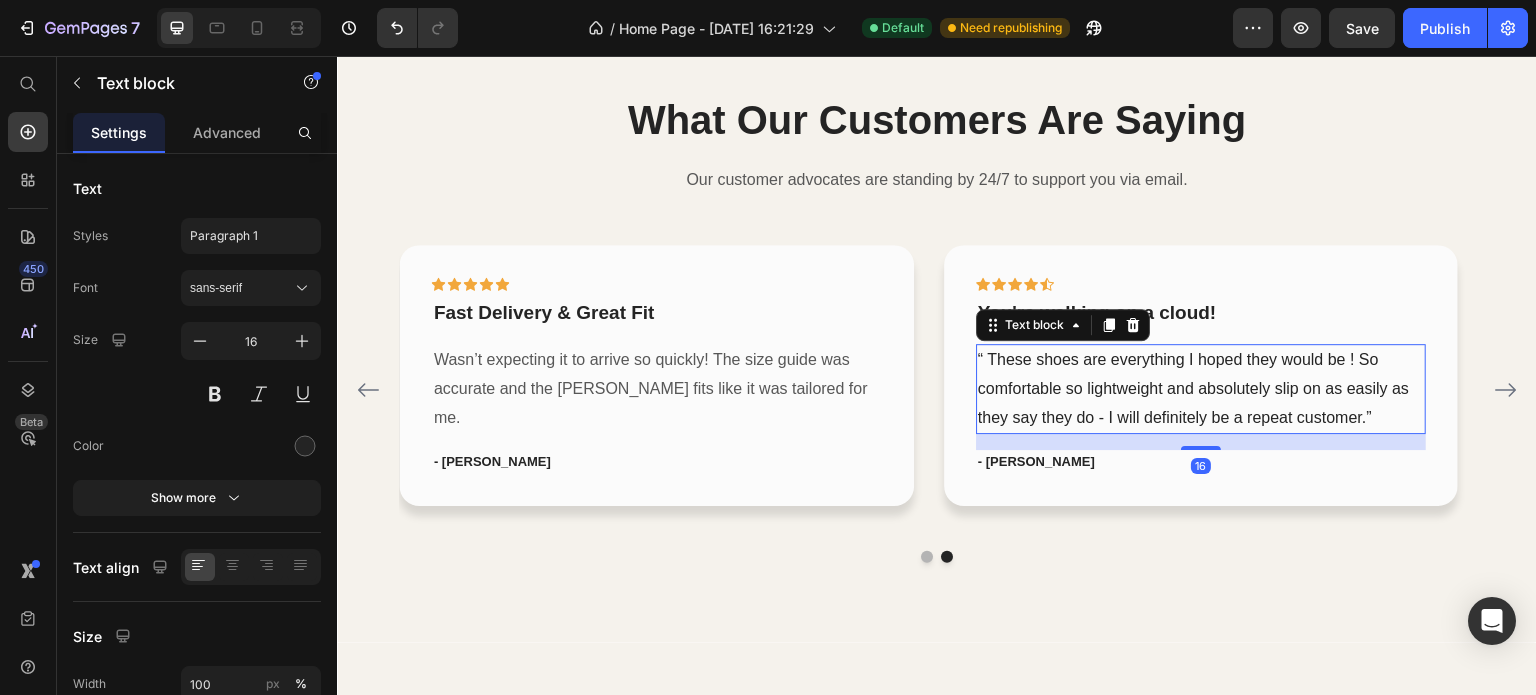click on "“ These shoes are everything I hoped they would be ! So comfortable so lightweight and absolutely slip on as easily as they say they do - I will definitely be a repeat customer.”" at bounding box center (1201, 389) 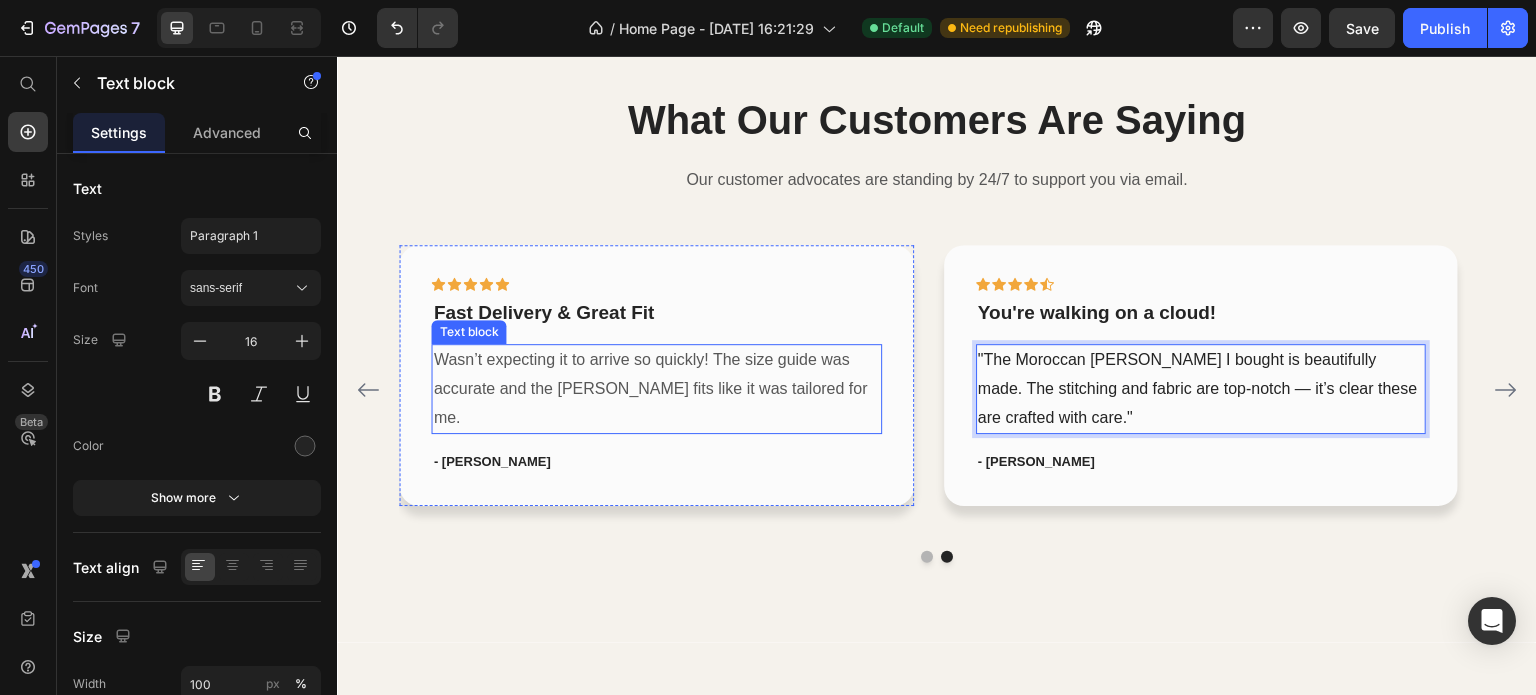 click on "Wasn’t expecting it to arrive so quickly! The size guide was accurate and the thobe fits like it was tailored for me." at bounding box center (657, 389) 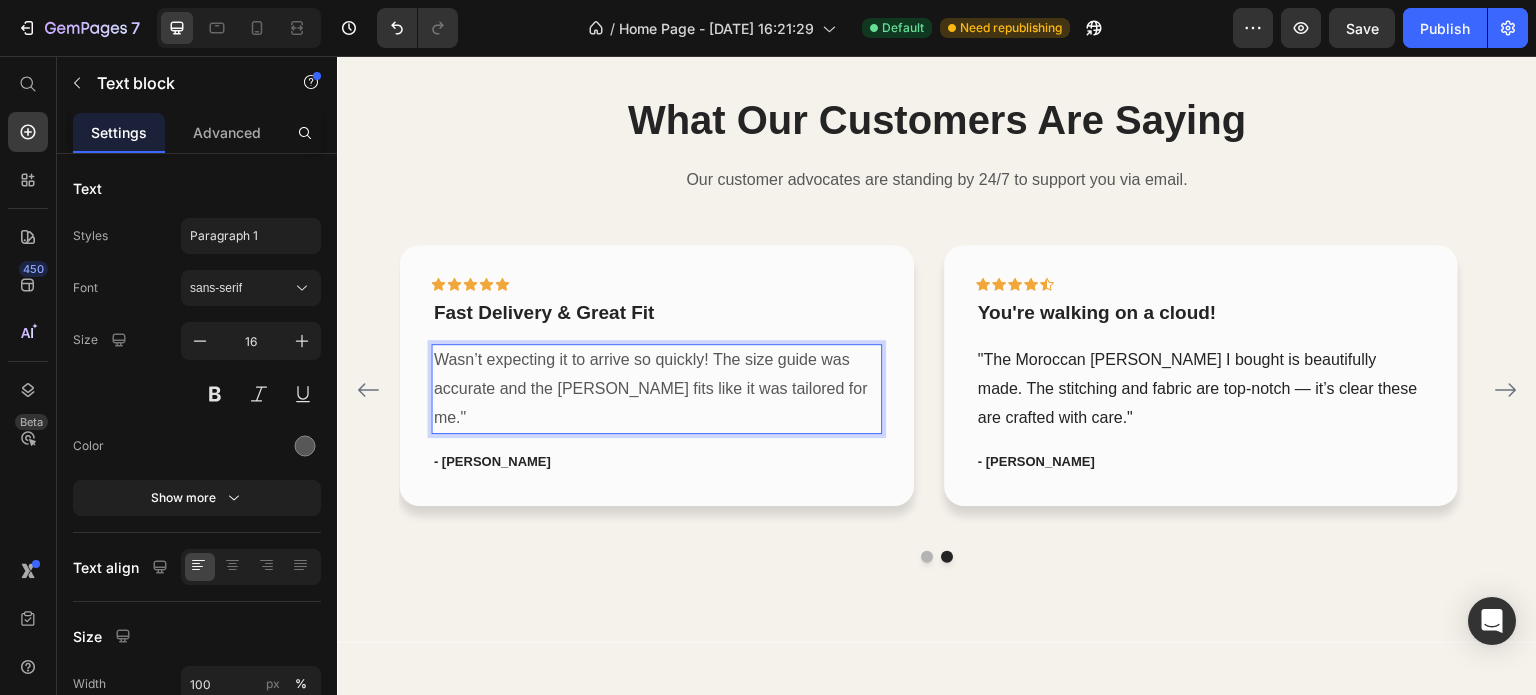 click on "Wasn’t expecting it to arrive so quickly! The size guide was accurate and the thobe fits like it was tailored for me."" at bounding box center [657, 389] 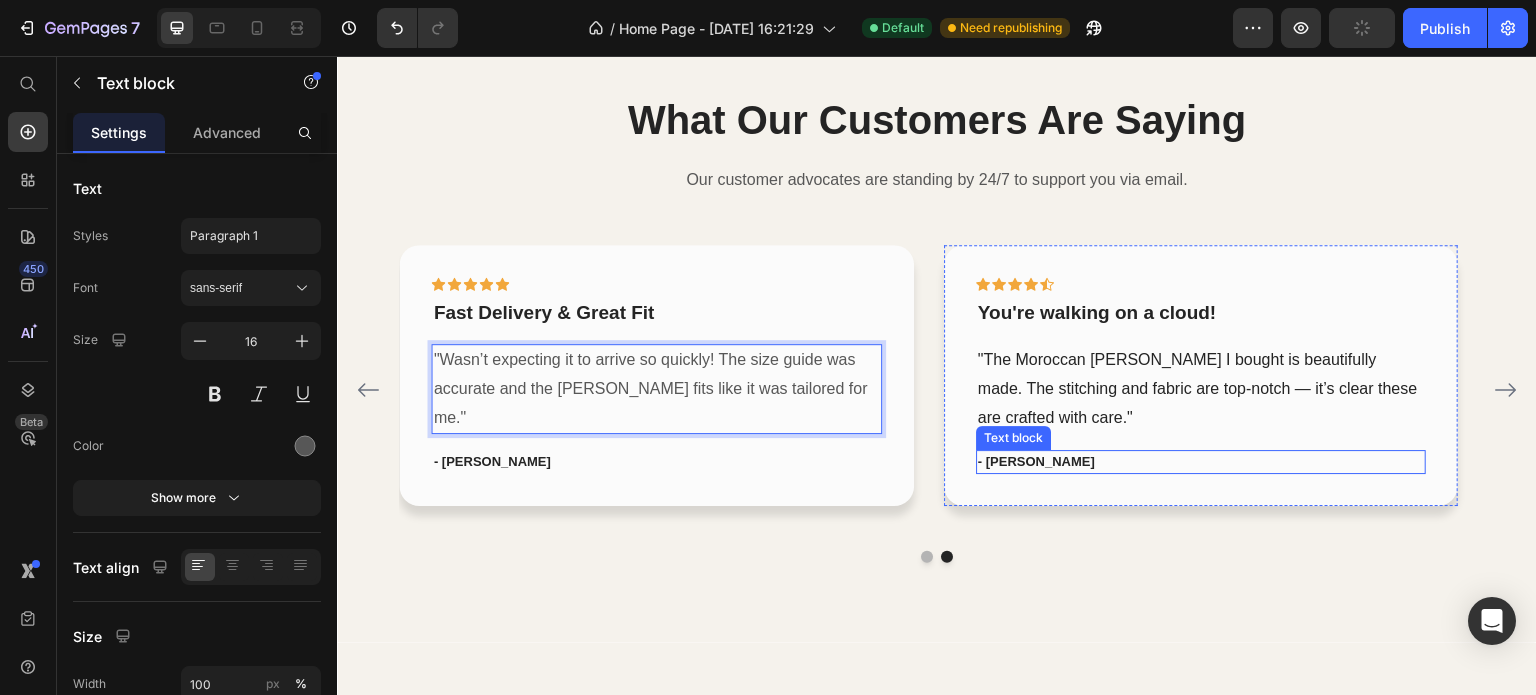 click on "- Ryan S." at bounding box center [1201, 462] 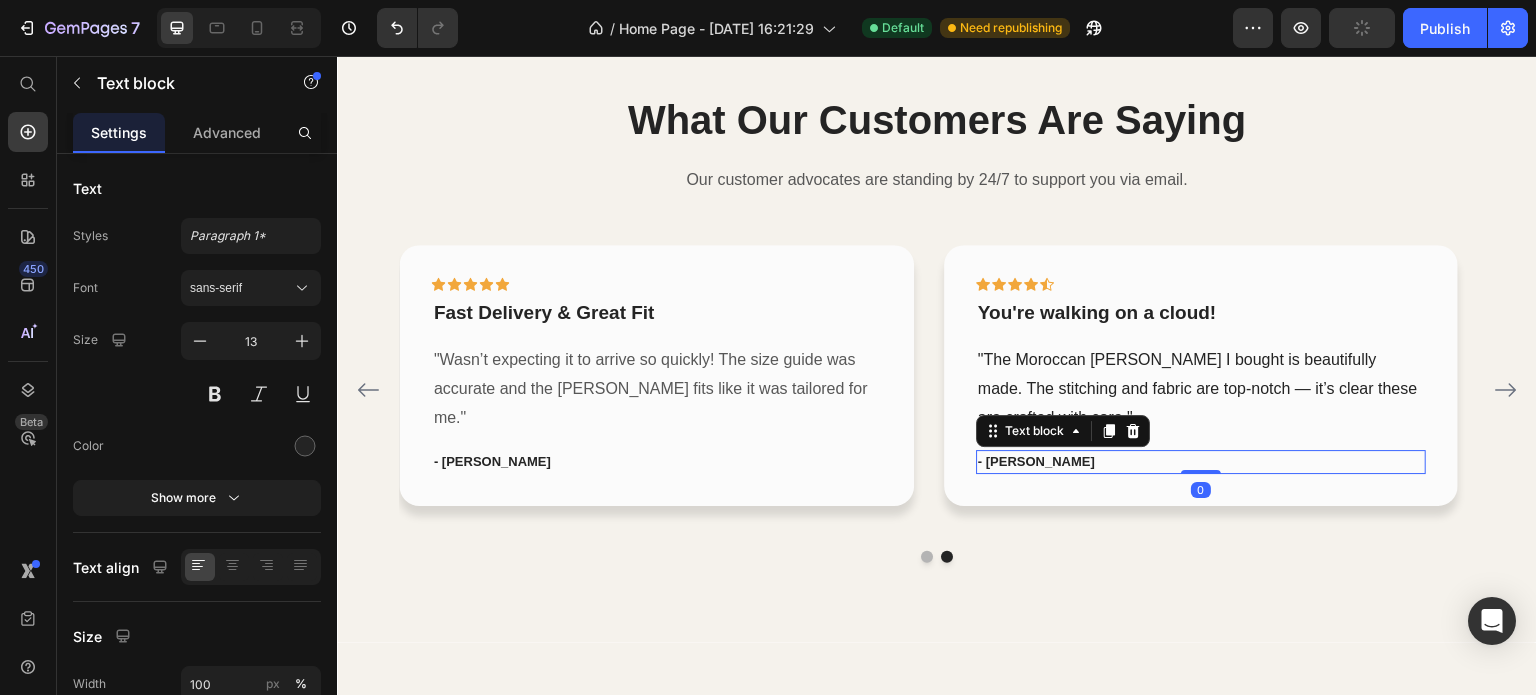 click on "- Ryan S." at bounding box center [1201, 462] 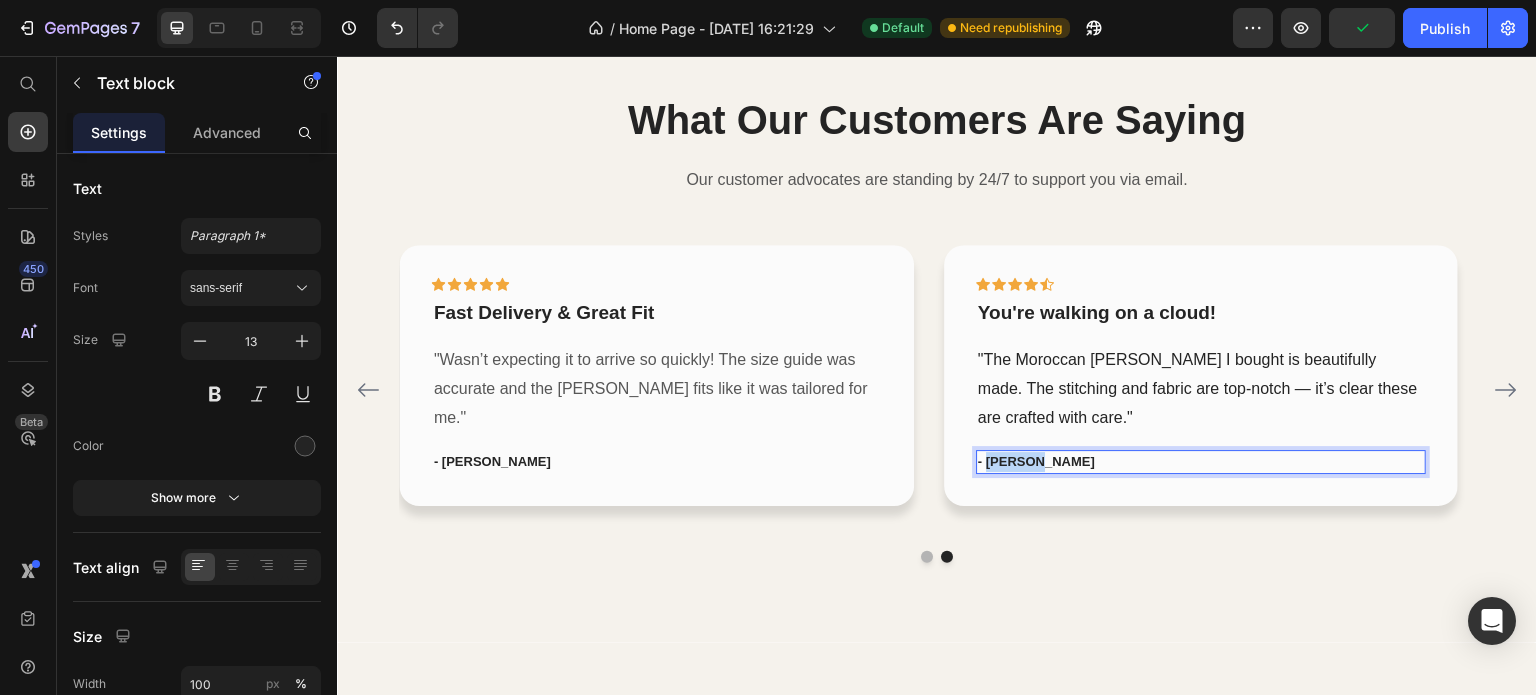 drag, startPoint x: 1057, startPoint y: 455, endPoint x: 990, endPoint y: 465, distance: 67.74216 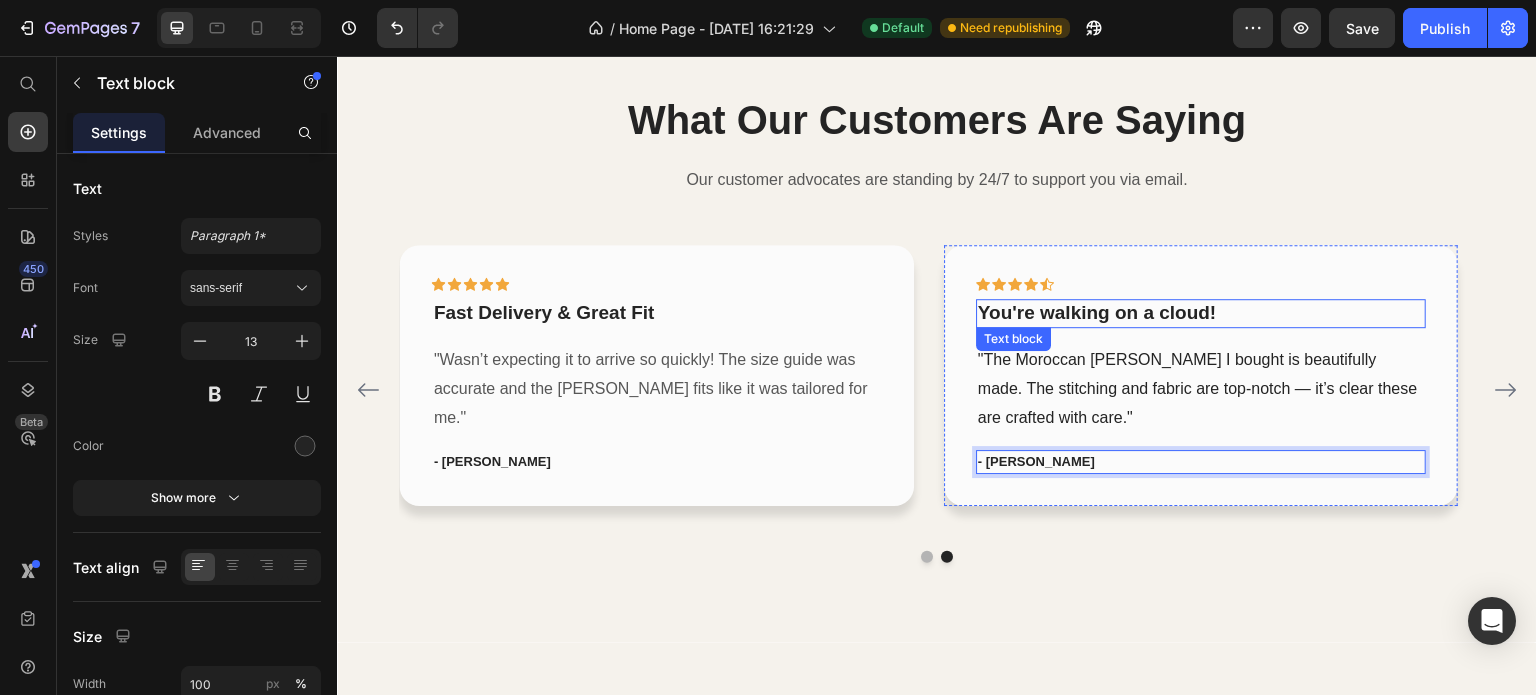 click on "You're walking on a cloud!" at bounding box center (1201, 313) 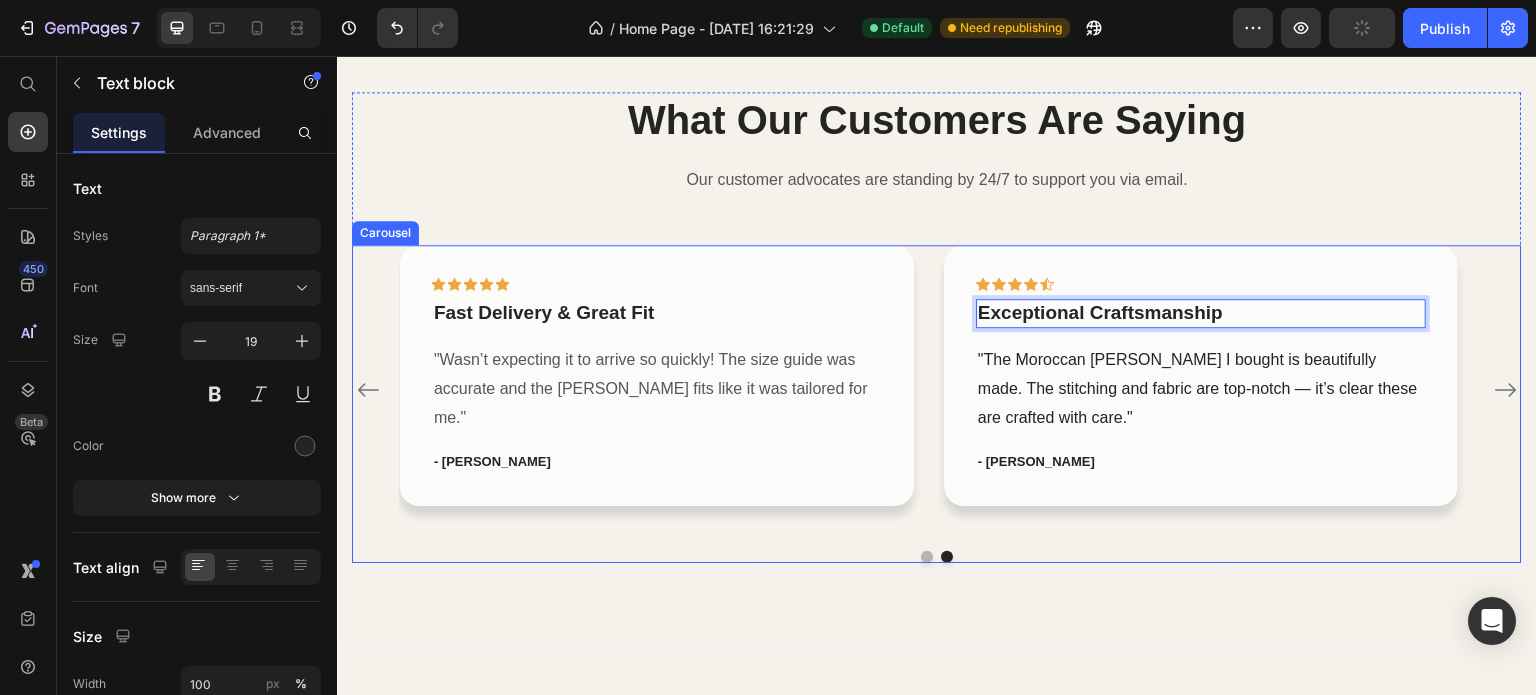 click 